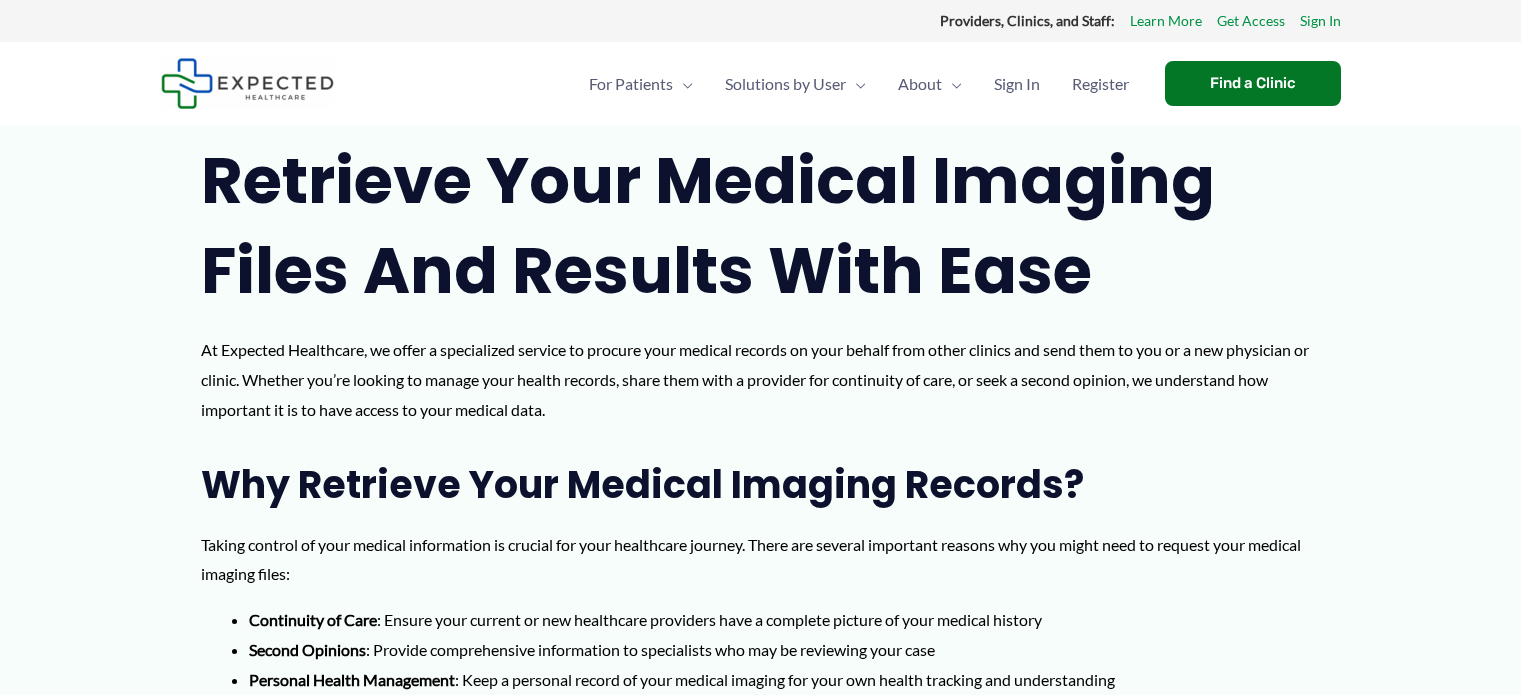 scroll, scrollTop: 0, scrollLeft: 0, axis: both 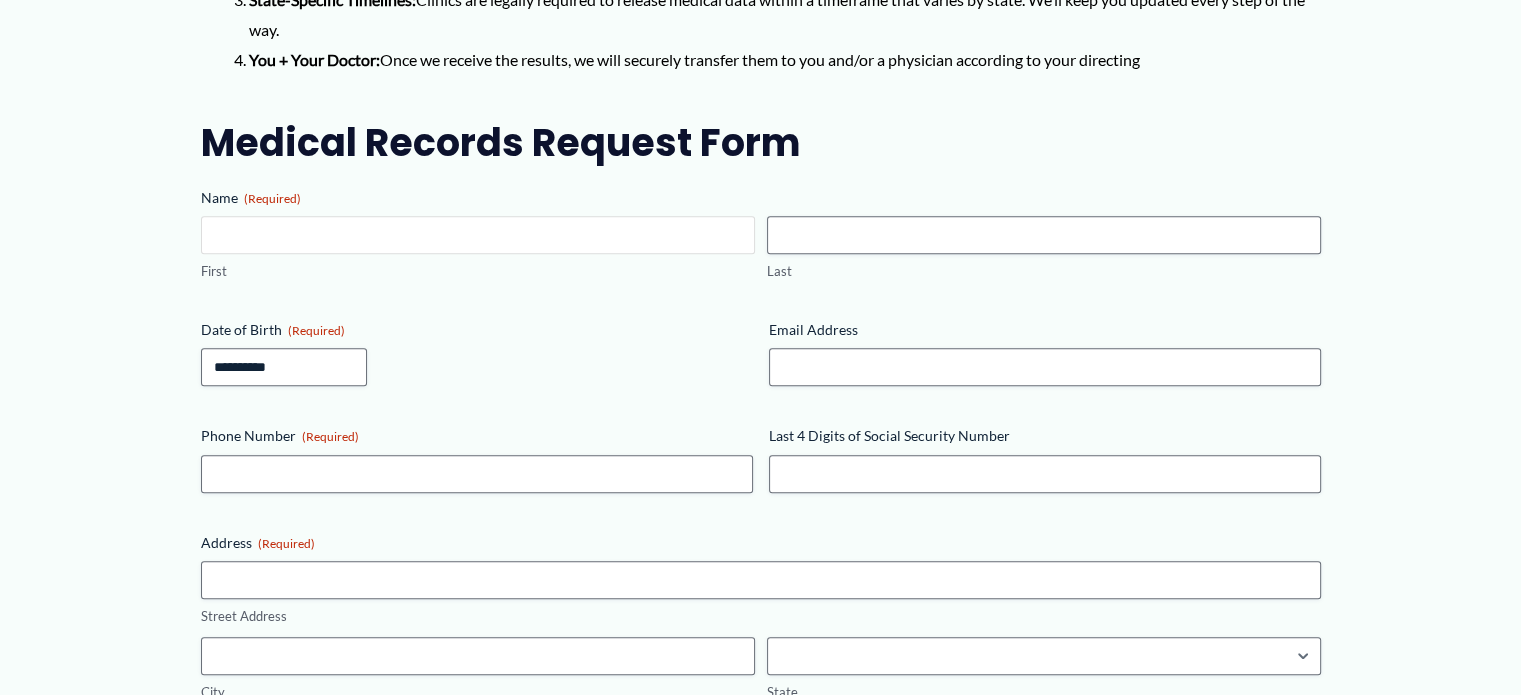 click on "First" at bounding box center (478, 235) 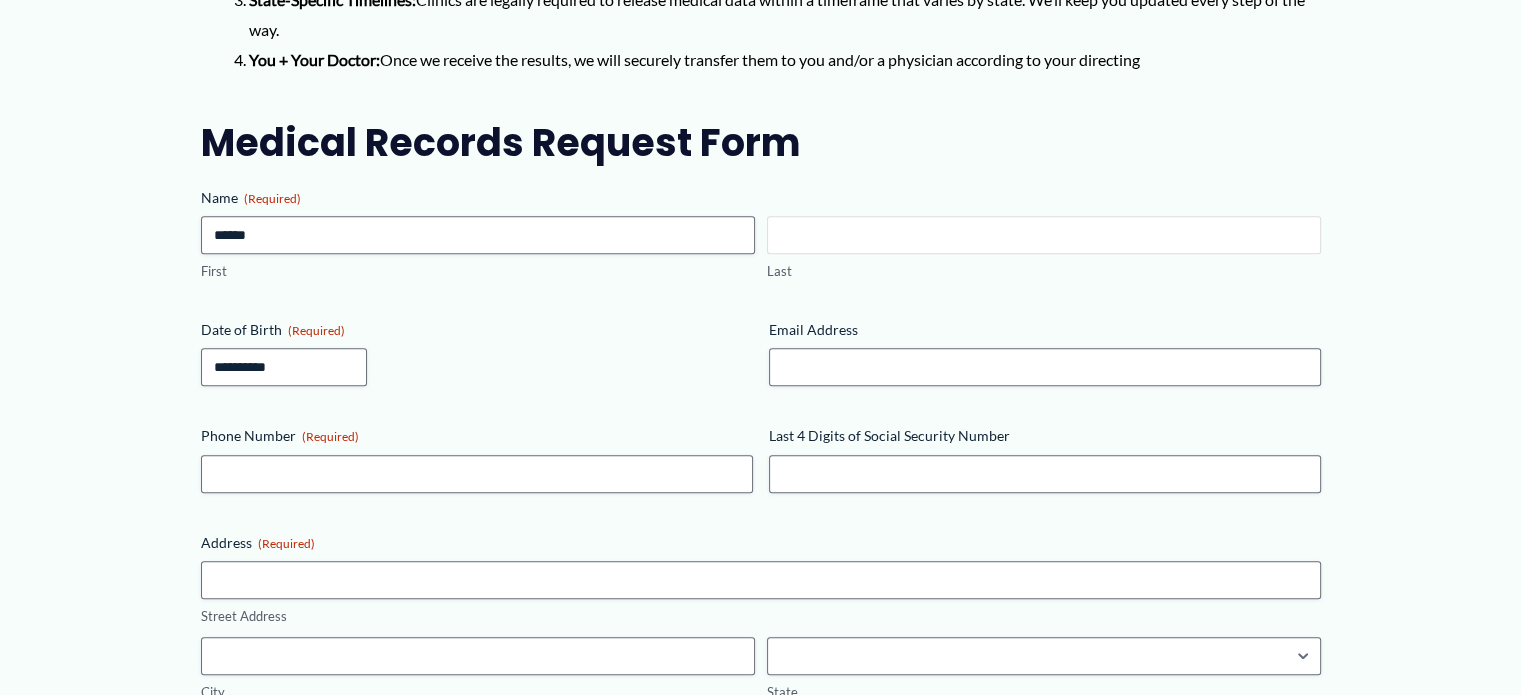 type on "*******" 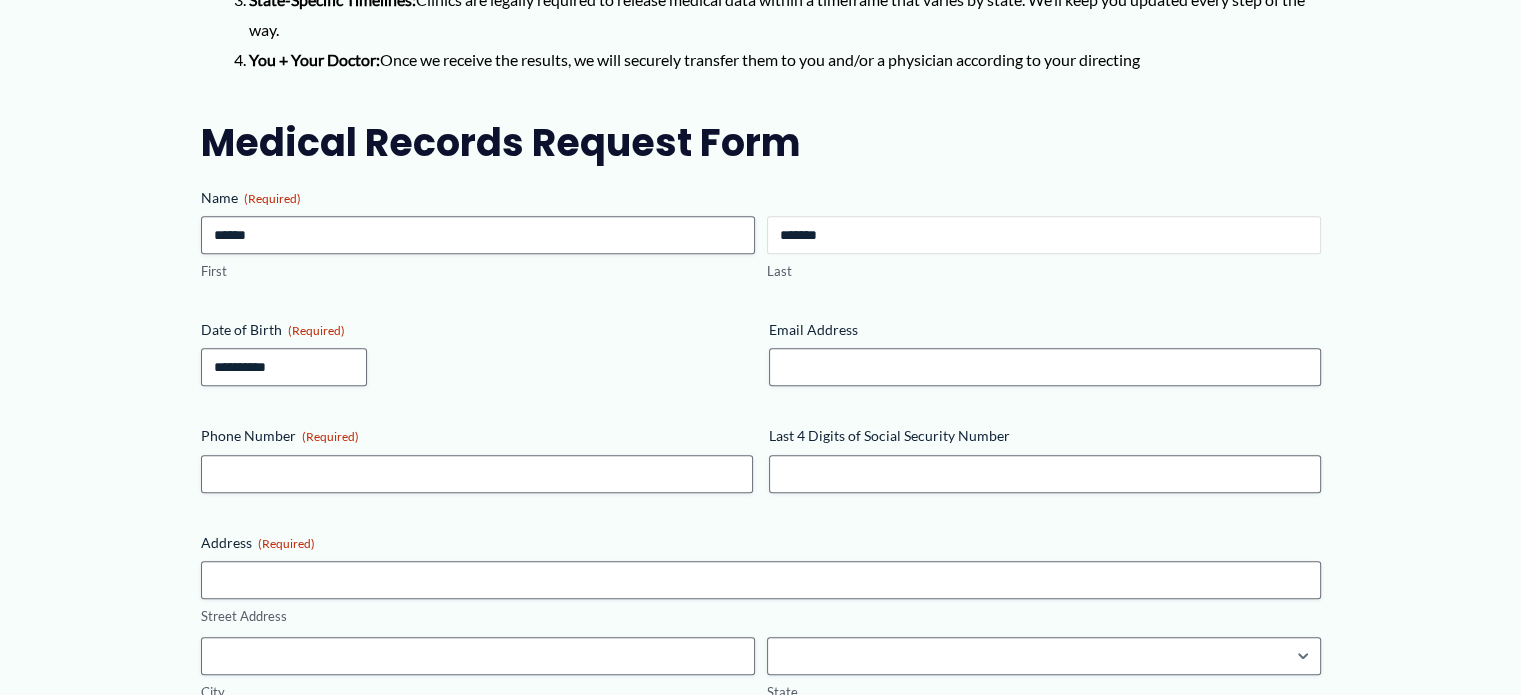 type on "**********" 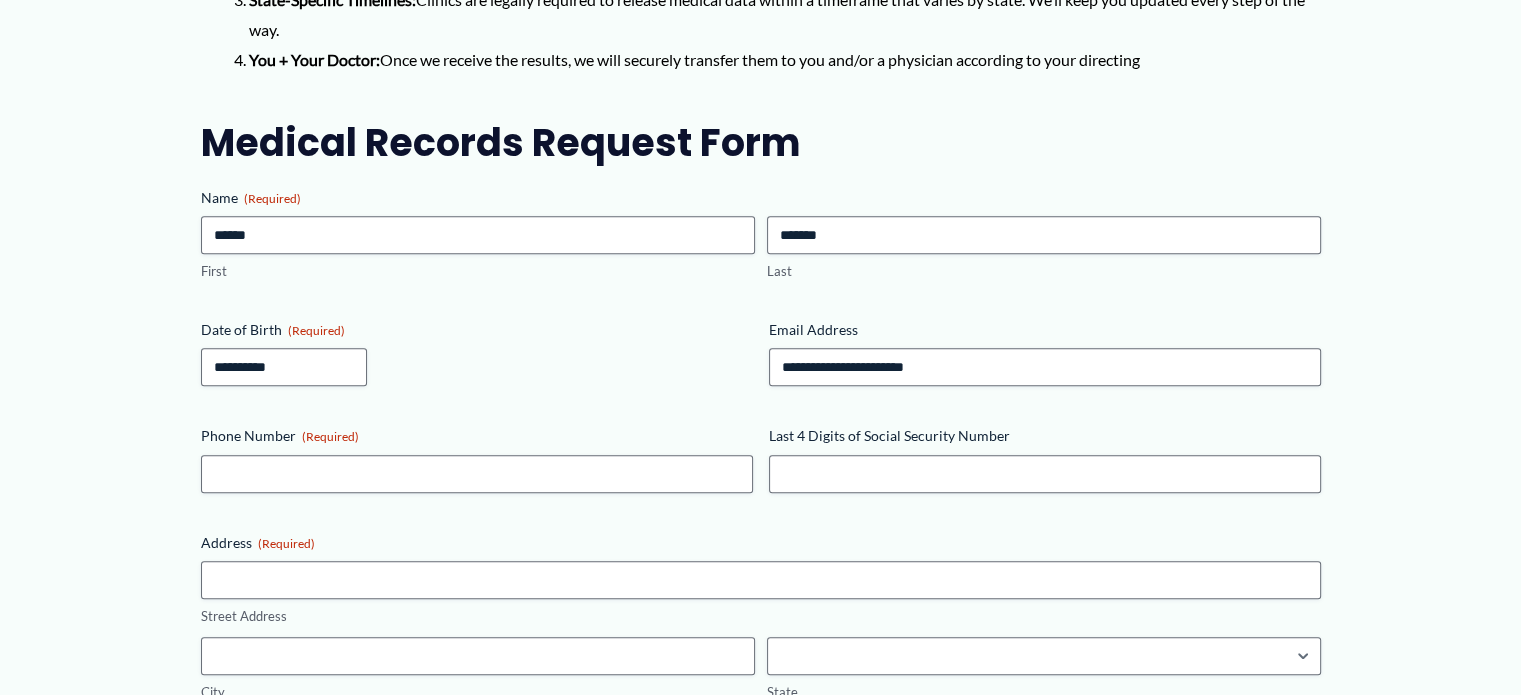 type on "**********" 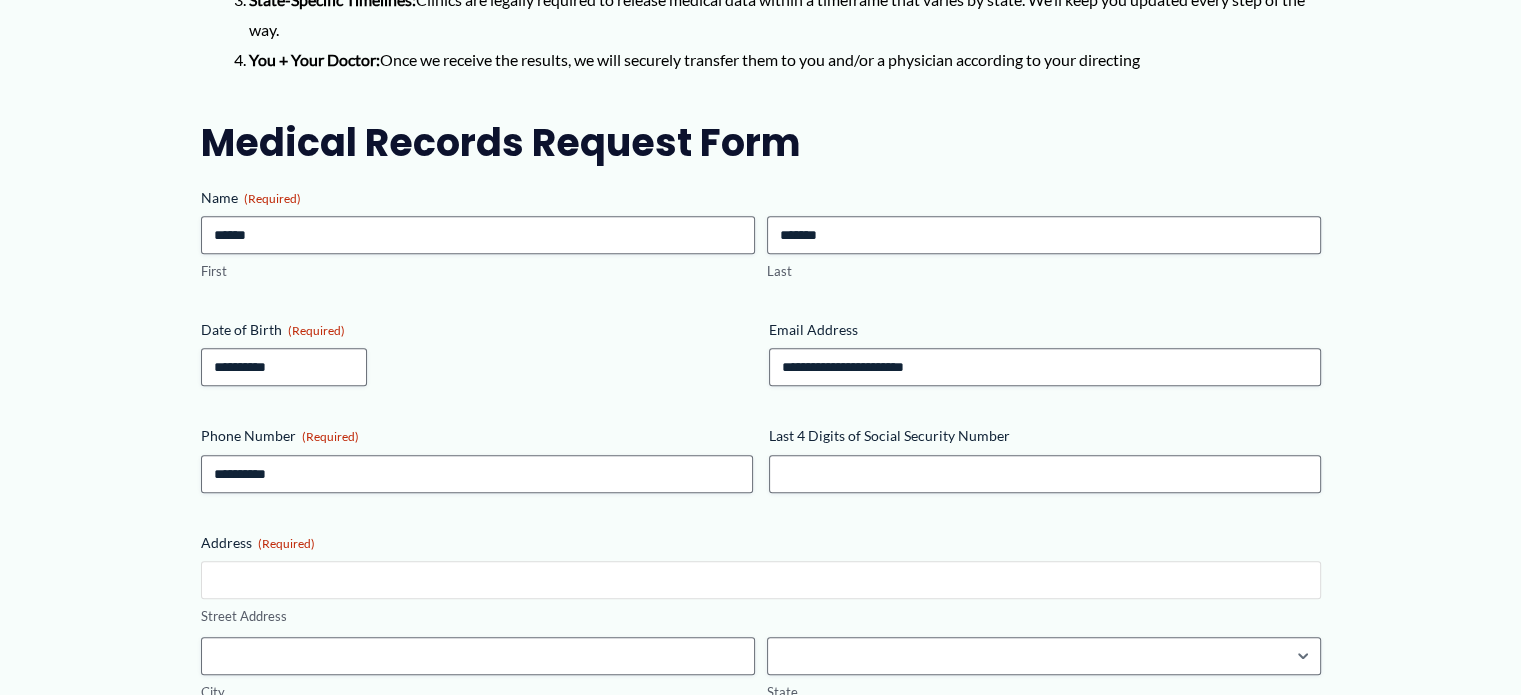 type on "**********" 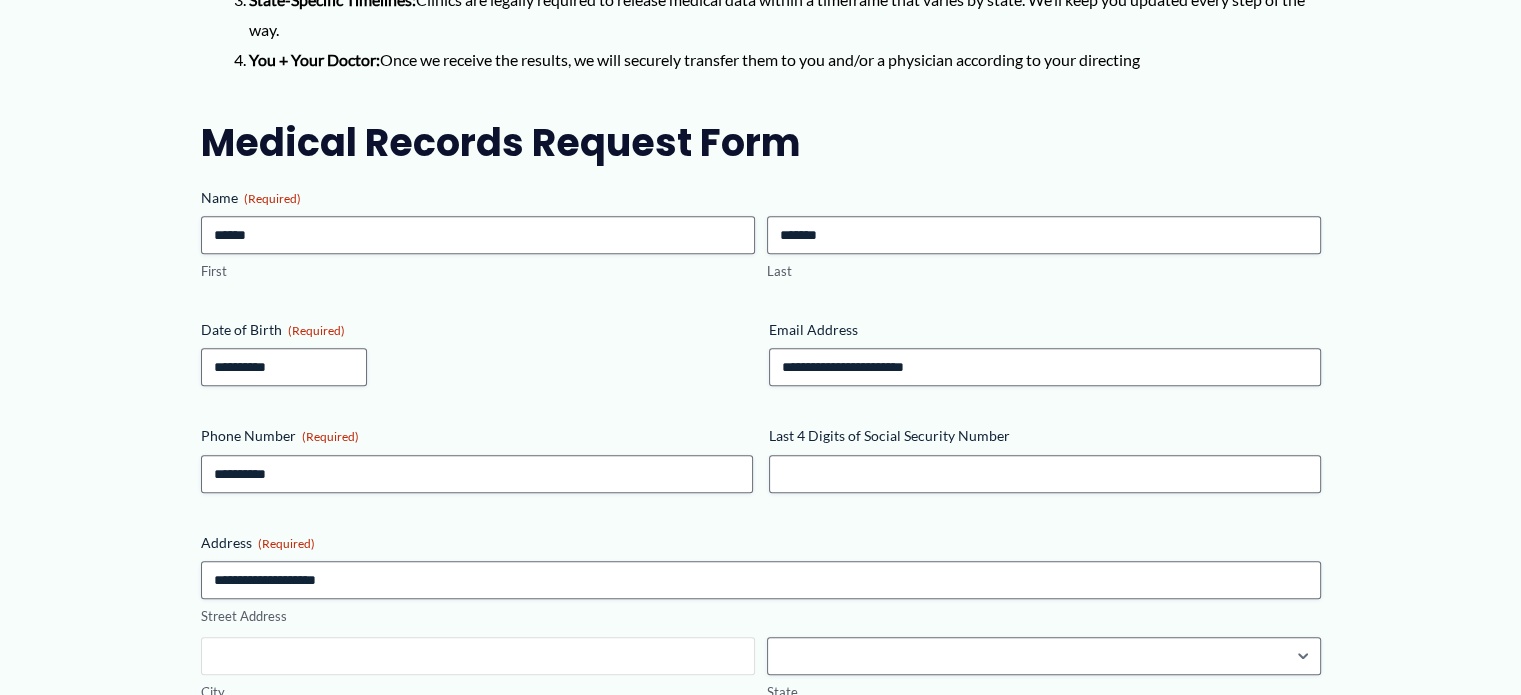 type on "********" 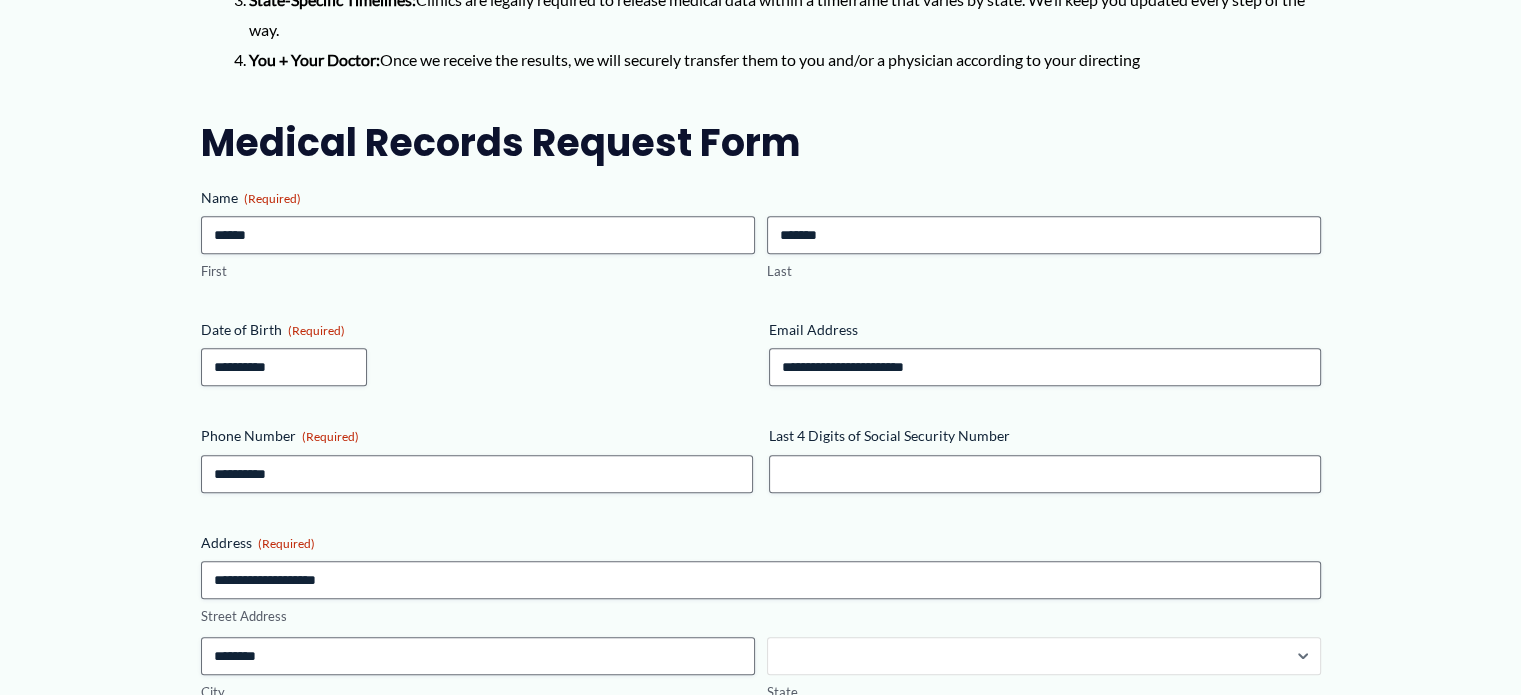 select on "**********" 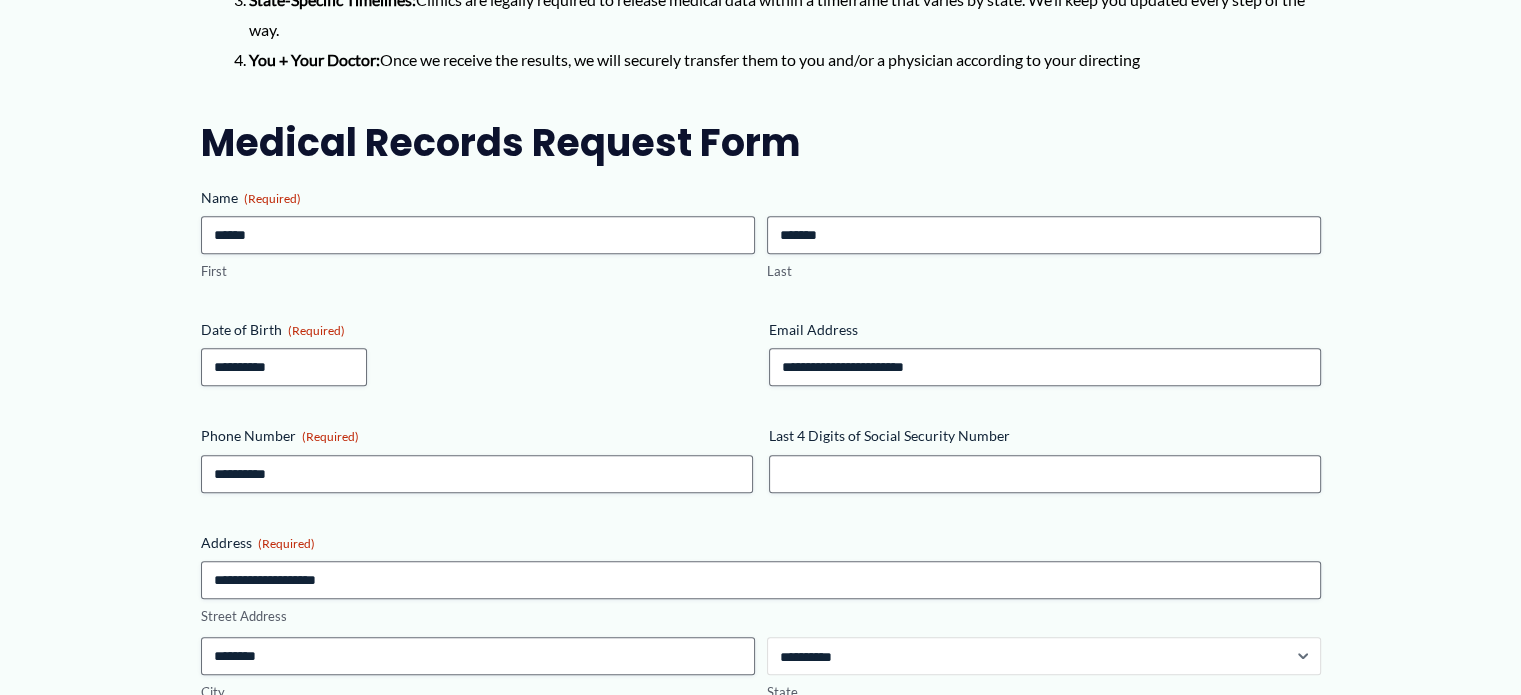 type on "*****" 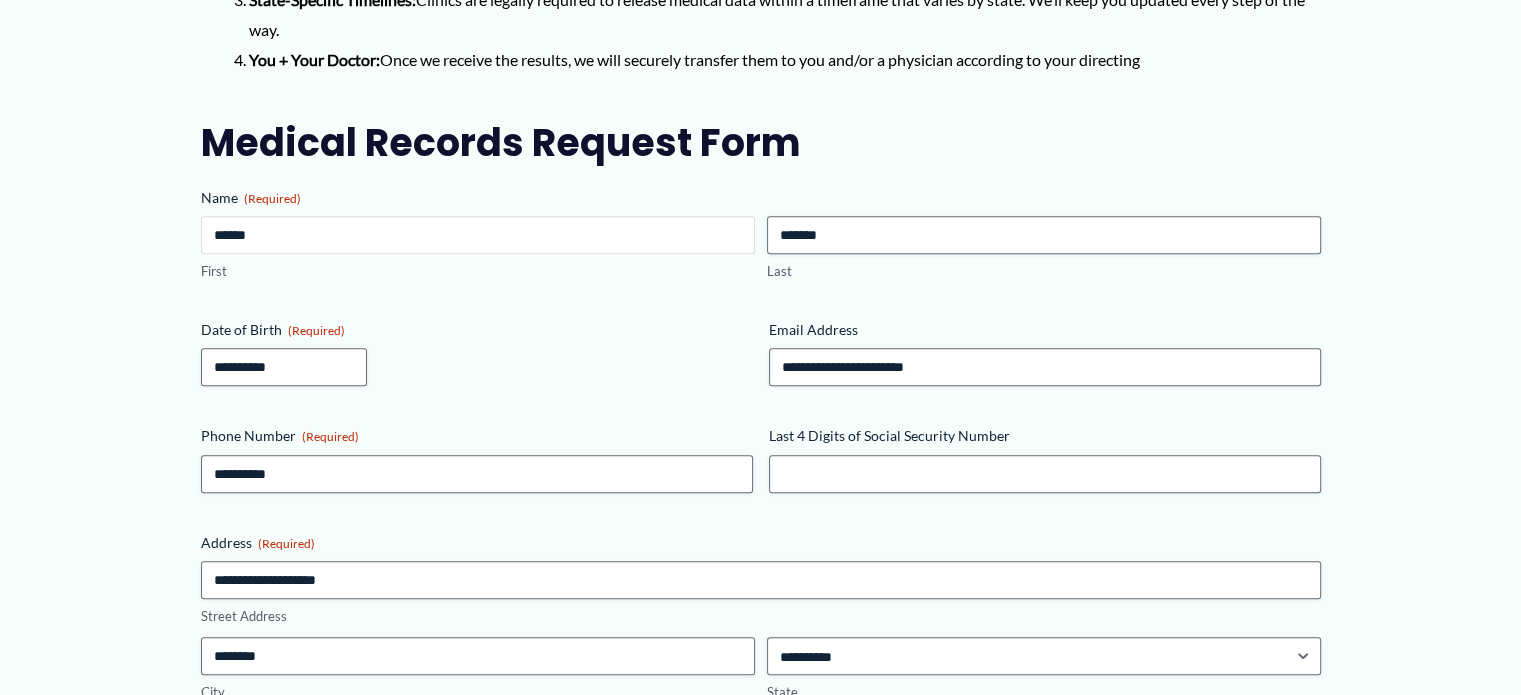 type on "**********" 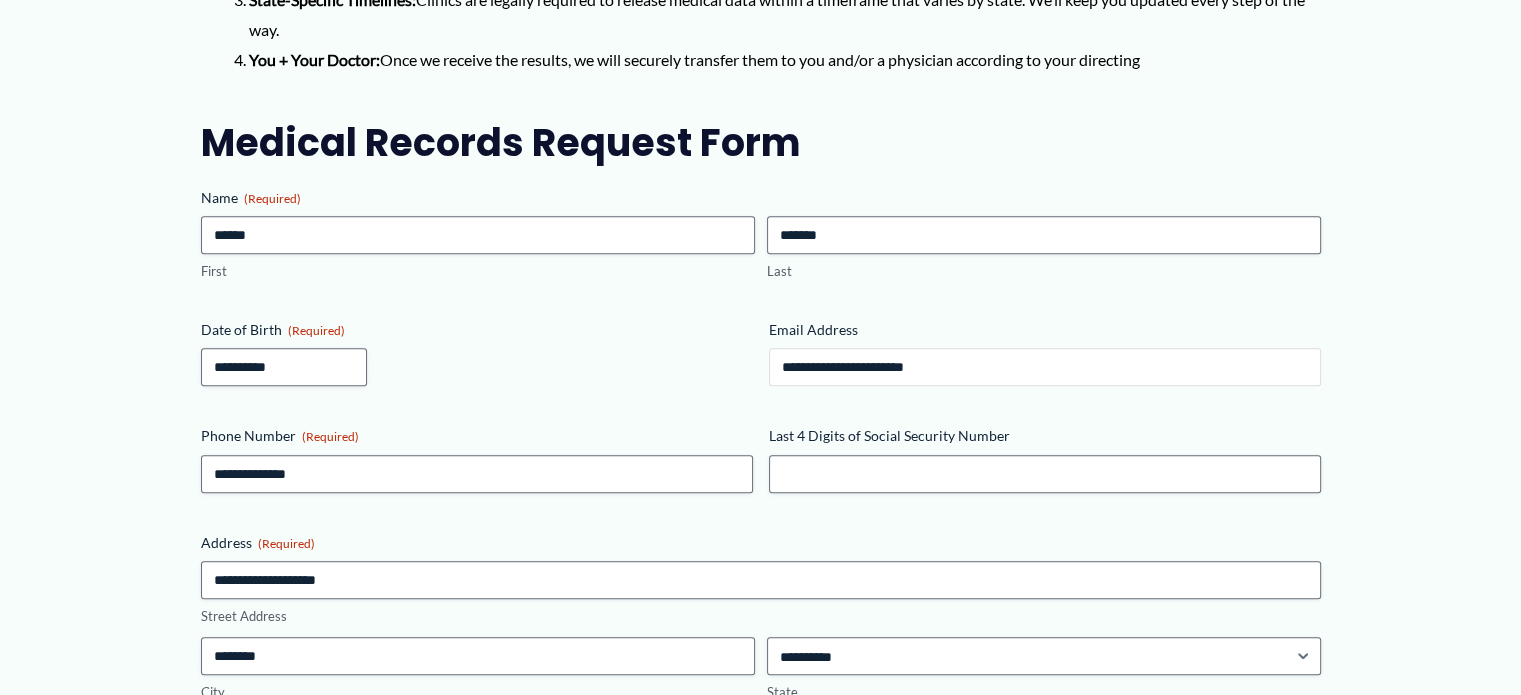 click on "**********" at bounding box center (1045, 367) 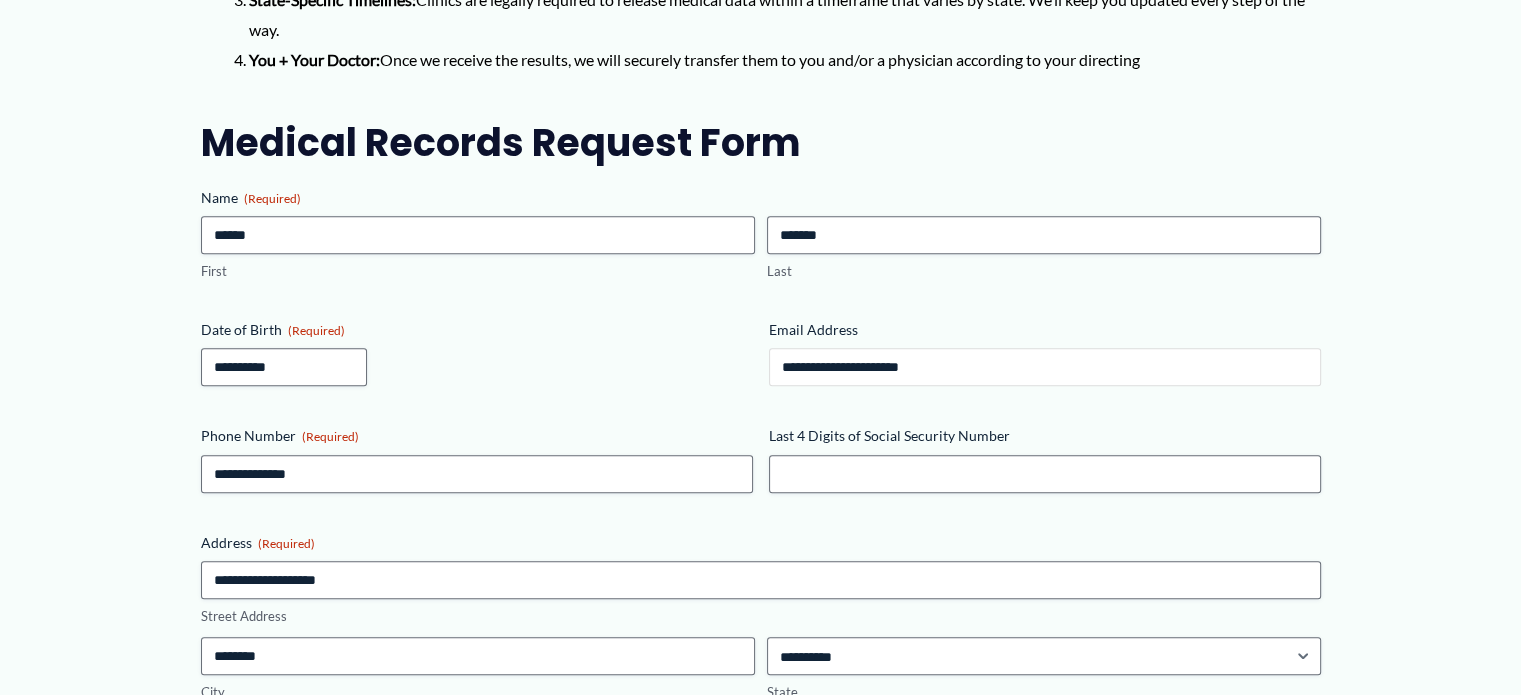 type on "**********" 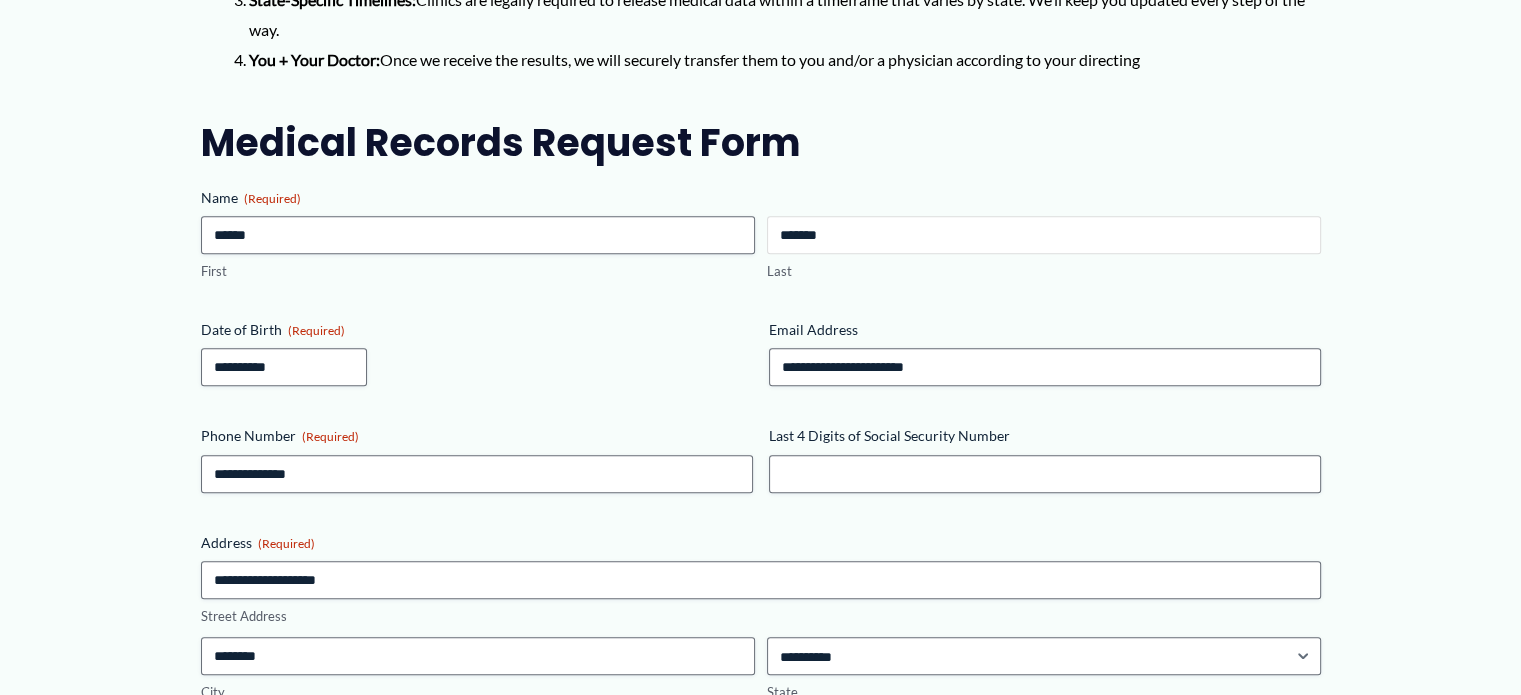 click on "*******" at bounding box center (1044, 235) 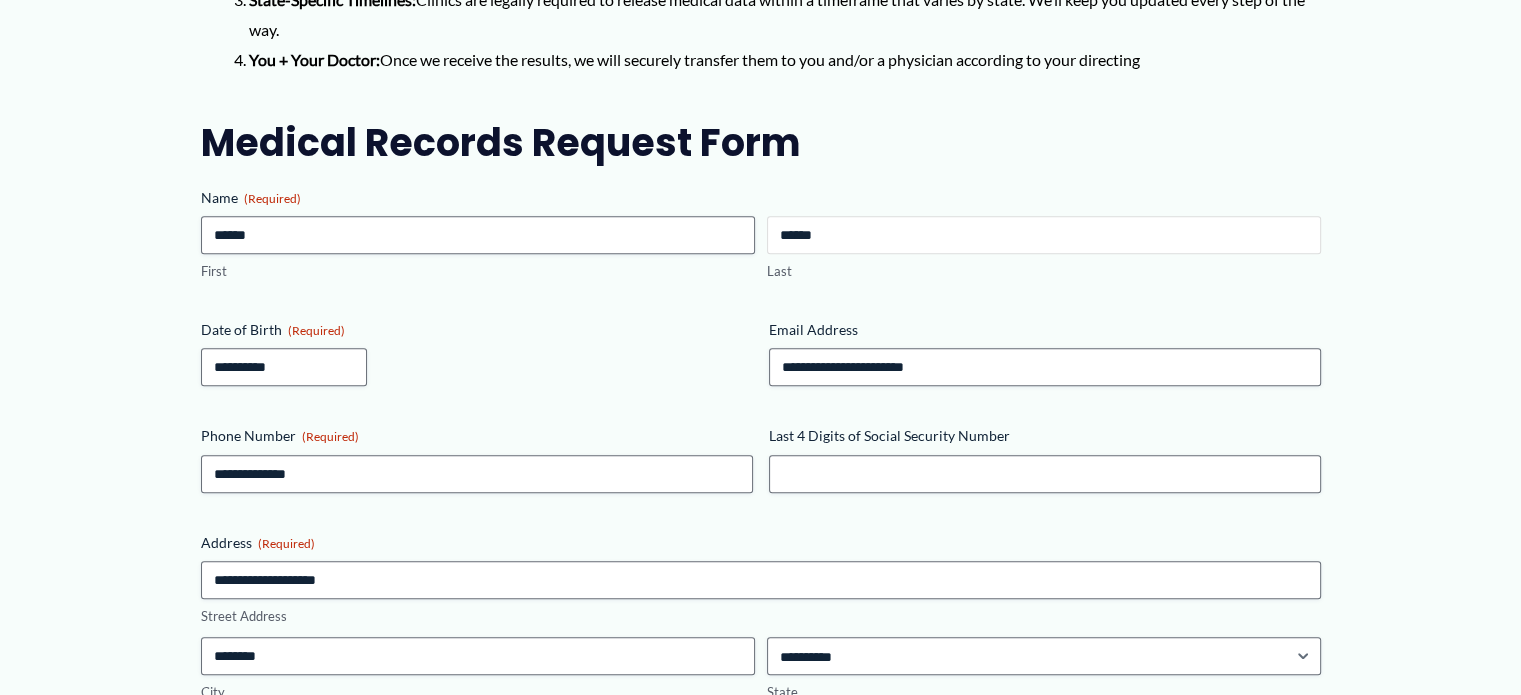 type on "*******" 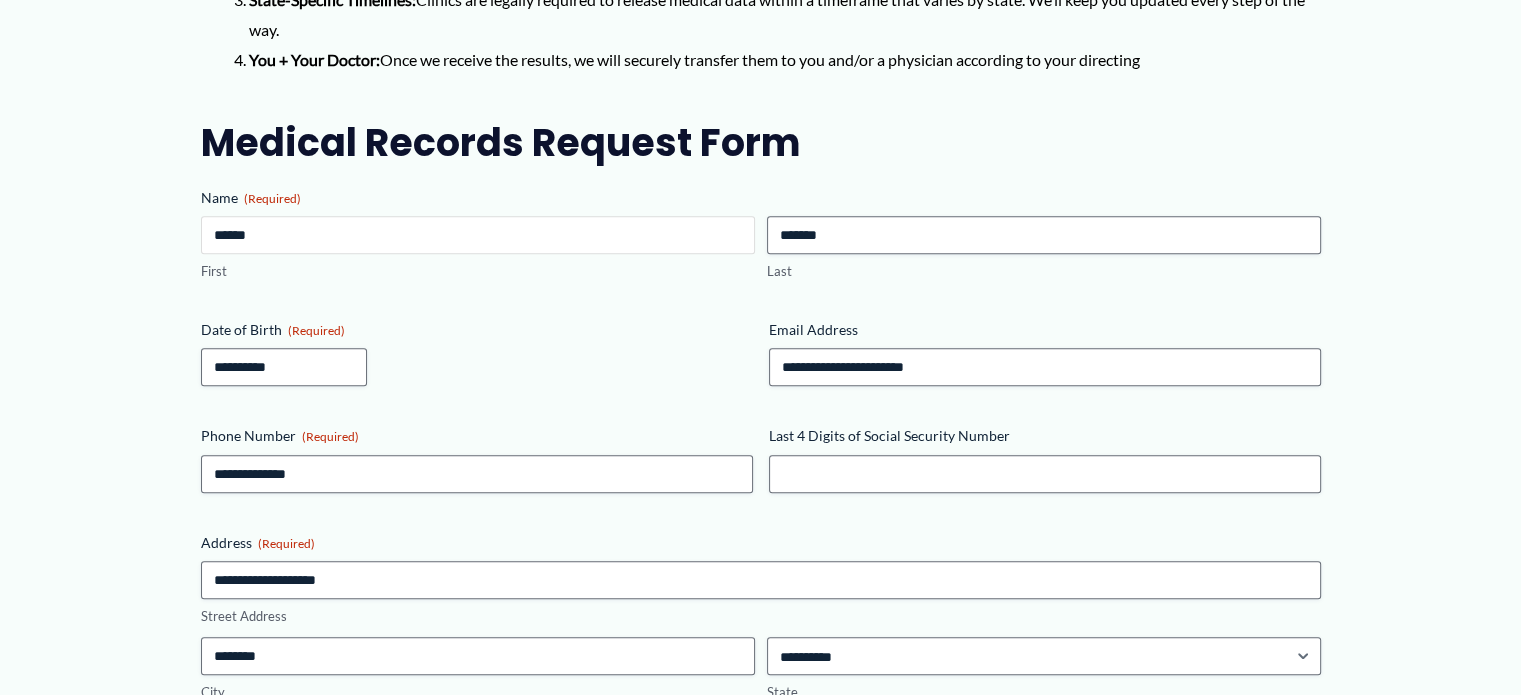 click on "******" at bounding box center (478, 235) 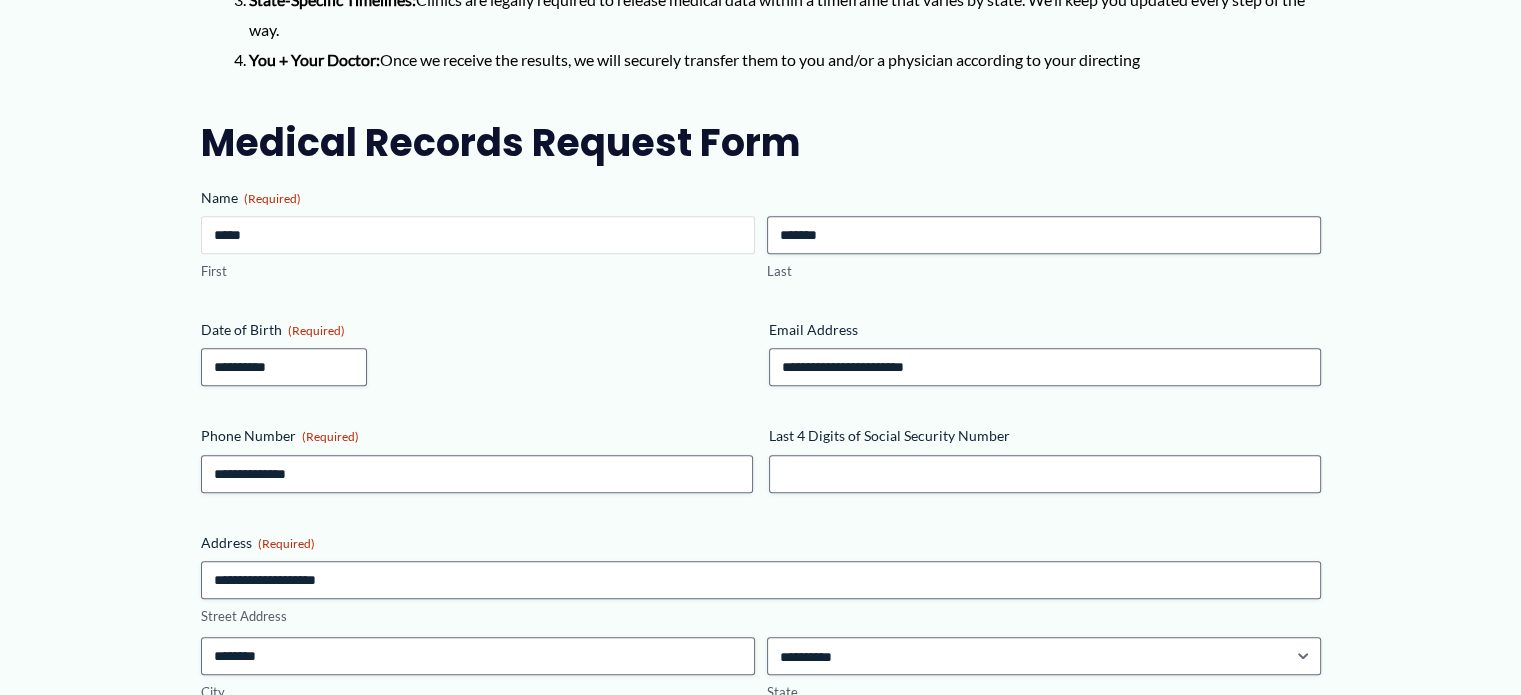 type on "******" 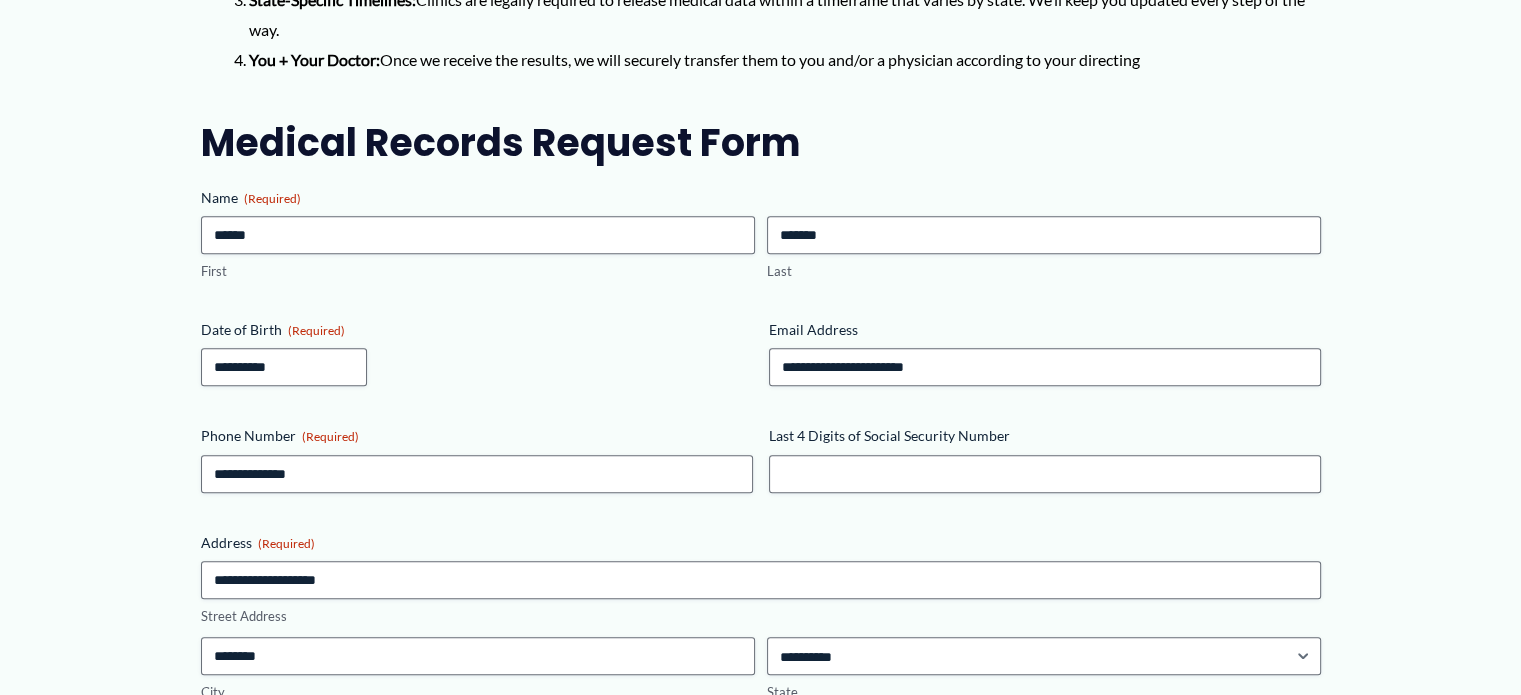 click on "MM slash DD slash YYYY" at bounding box center (477, 367) 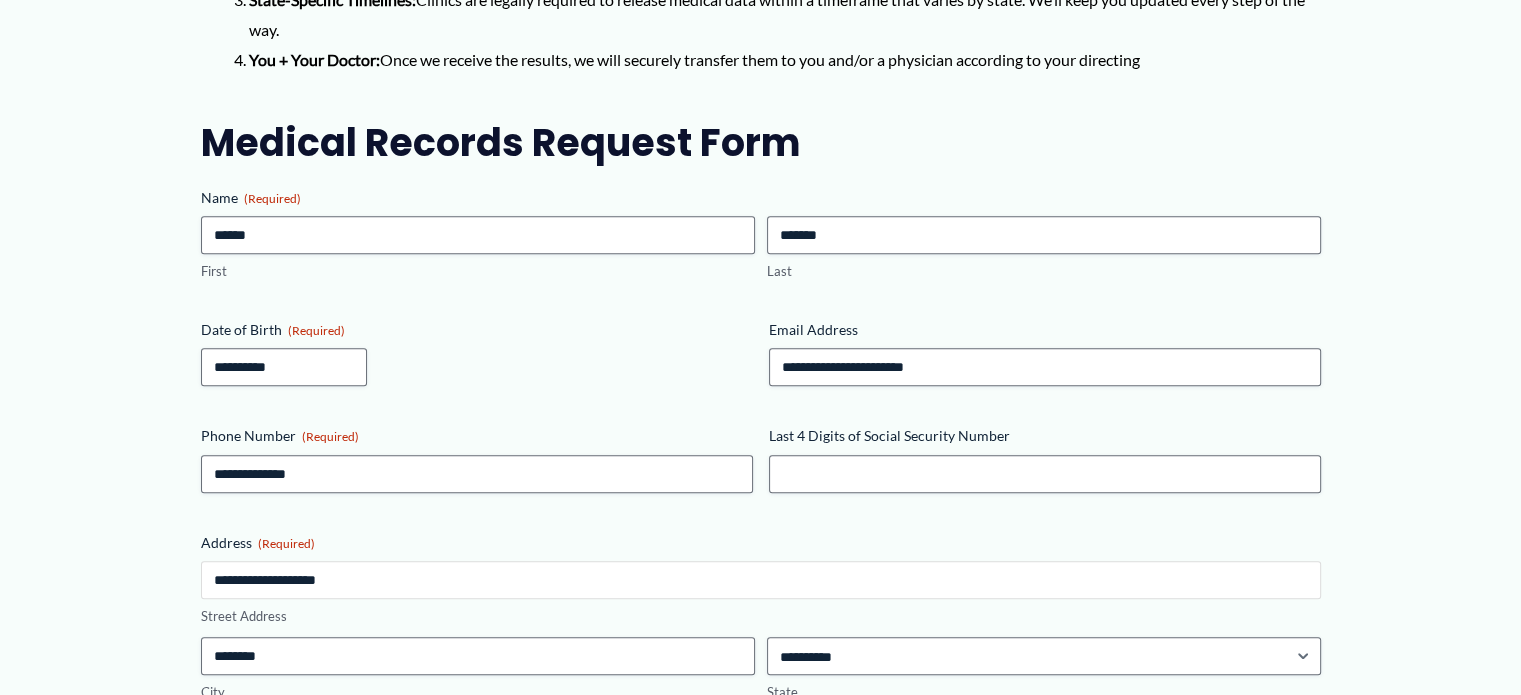 click on "**********" at bounding box center (761, 580) 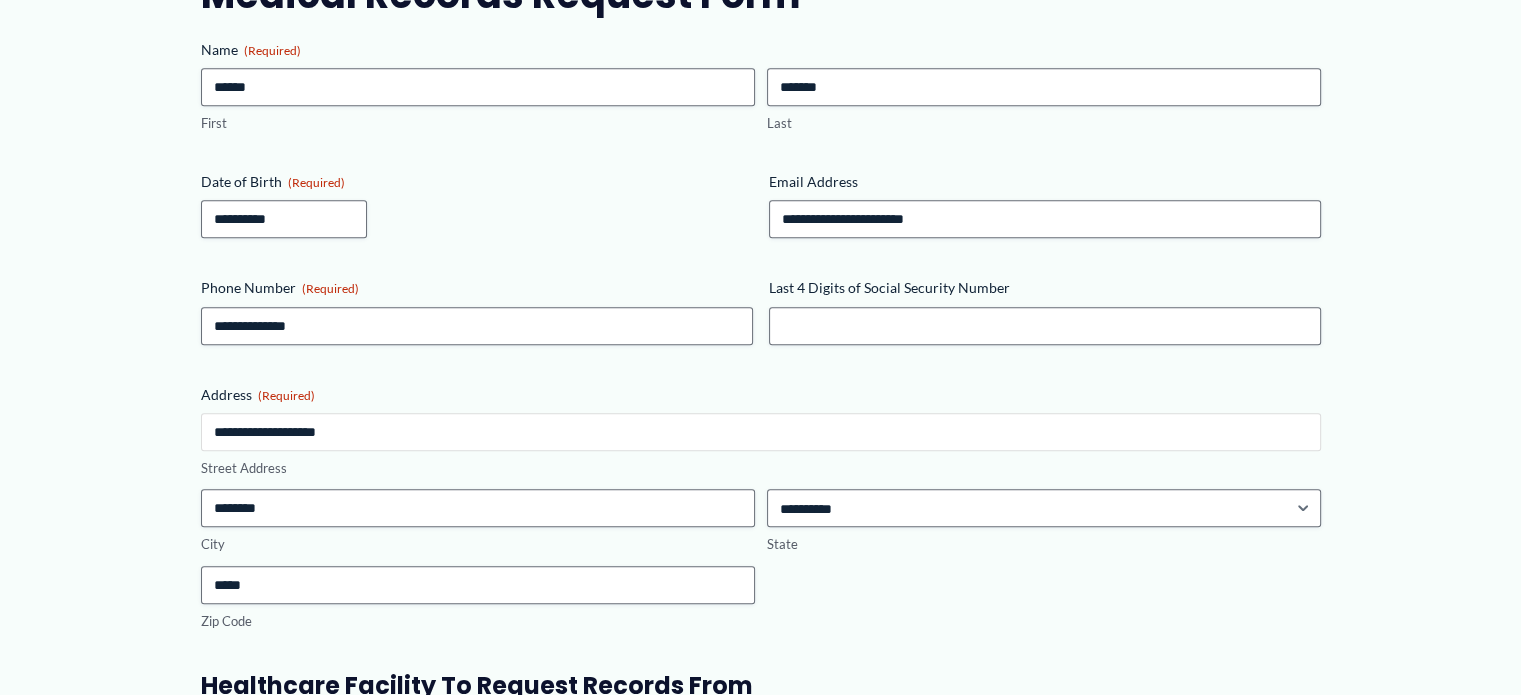 scroll, scrollTop: 1376, scrollLeft: 0, axis: vertical 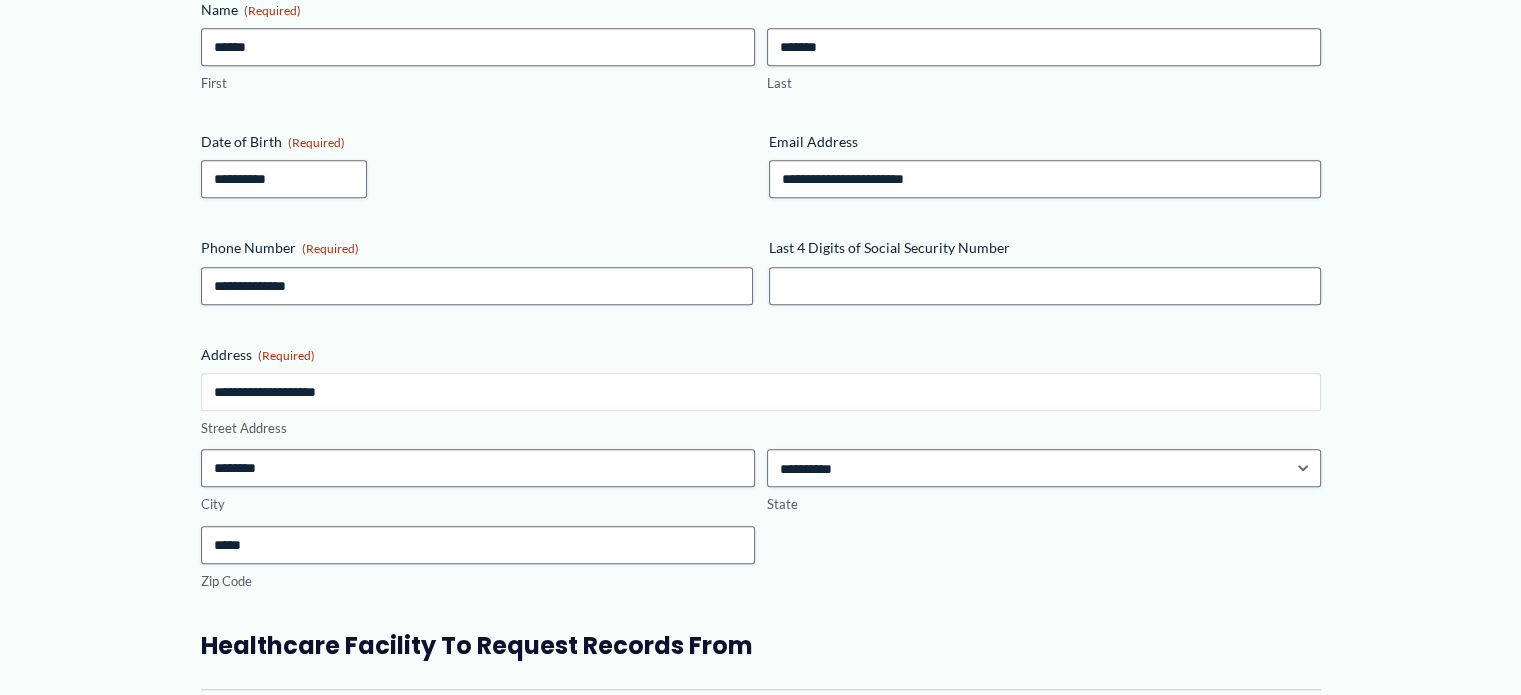 type on "**********" 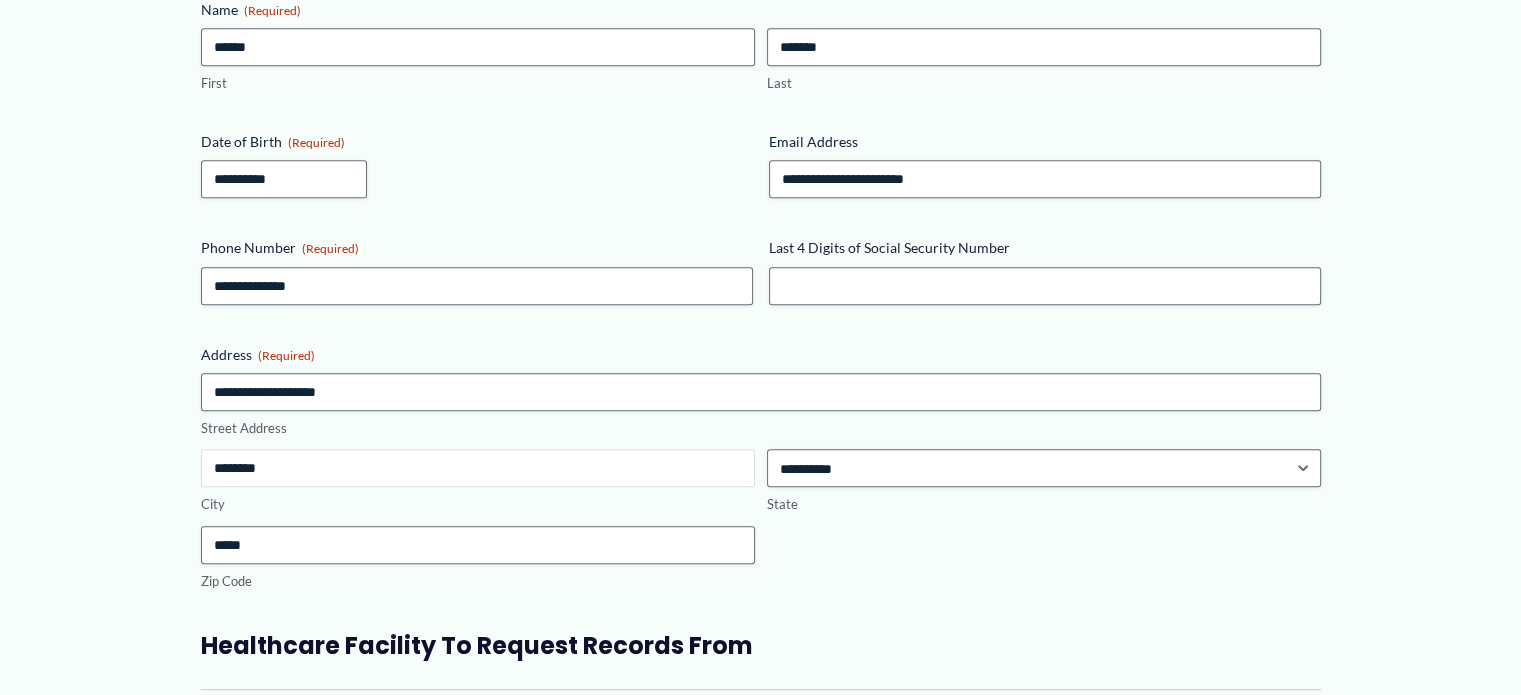 click on "********" at bounding box center [478, 468] 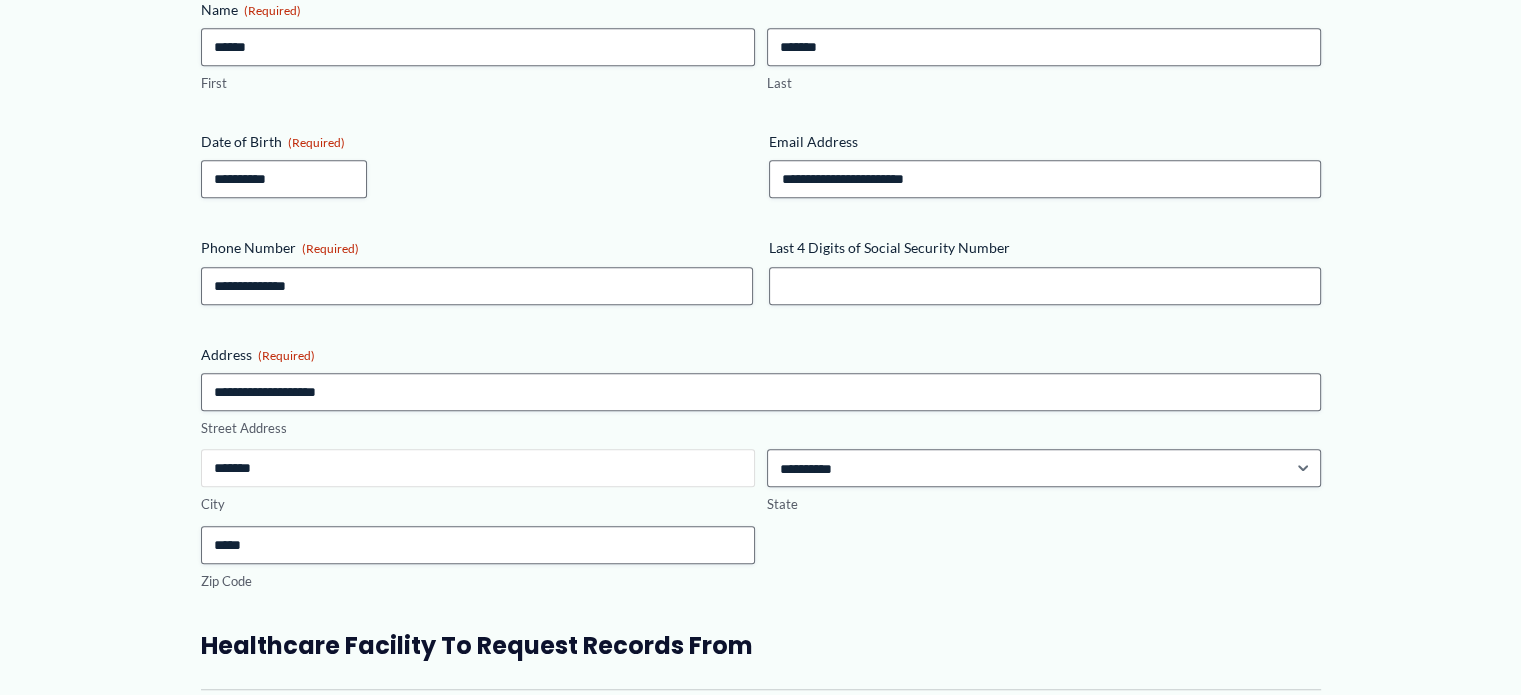 type on "********" 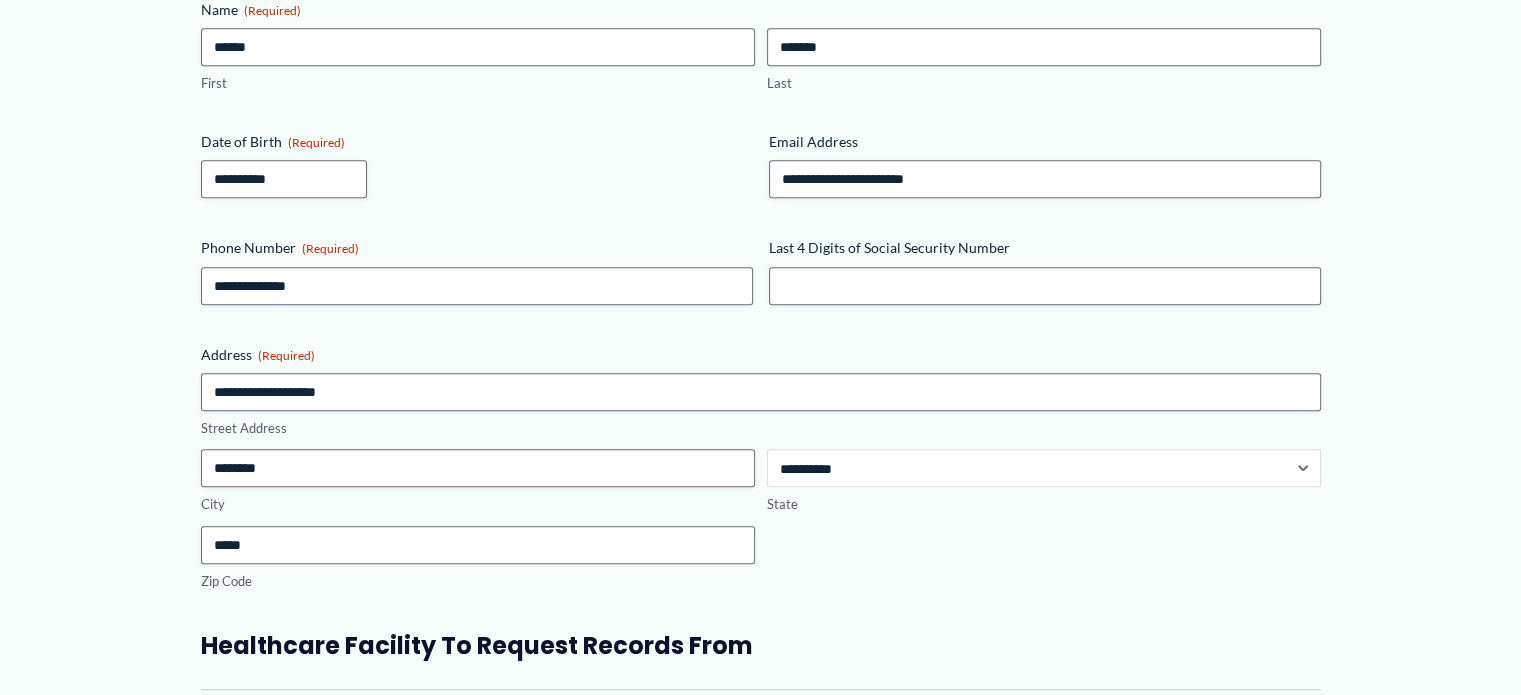 click on "**********" at bounding box center (1044, 468) 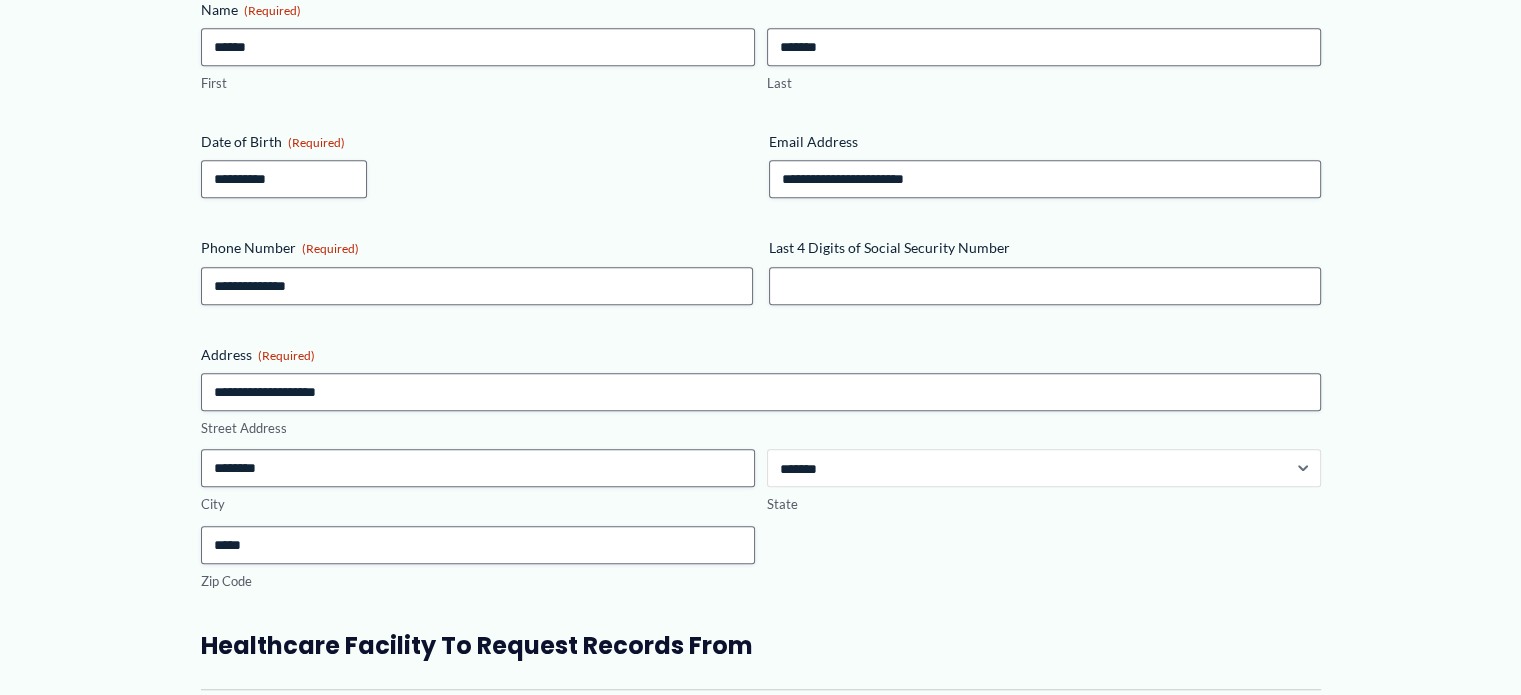 click on "**********" at bounding box center (1044, 468) 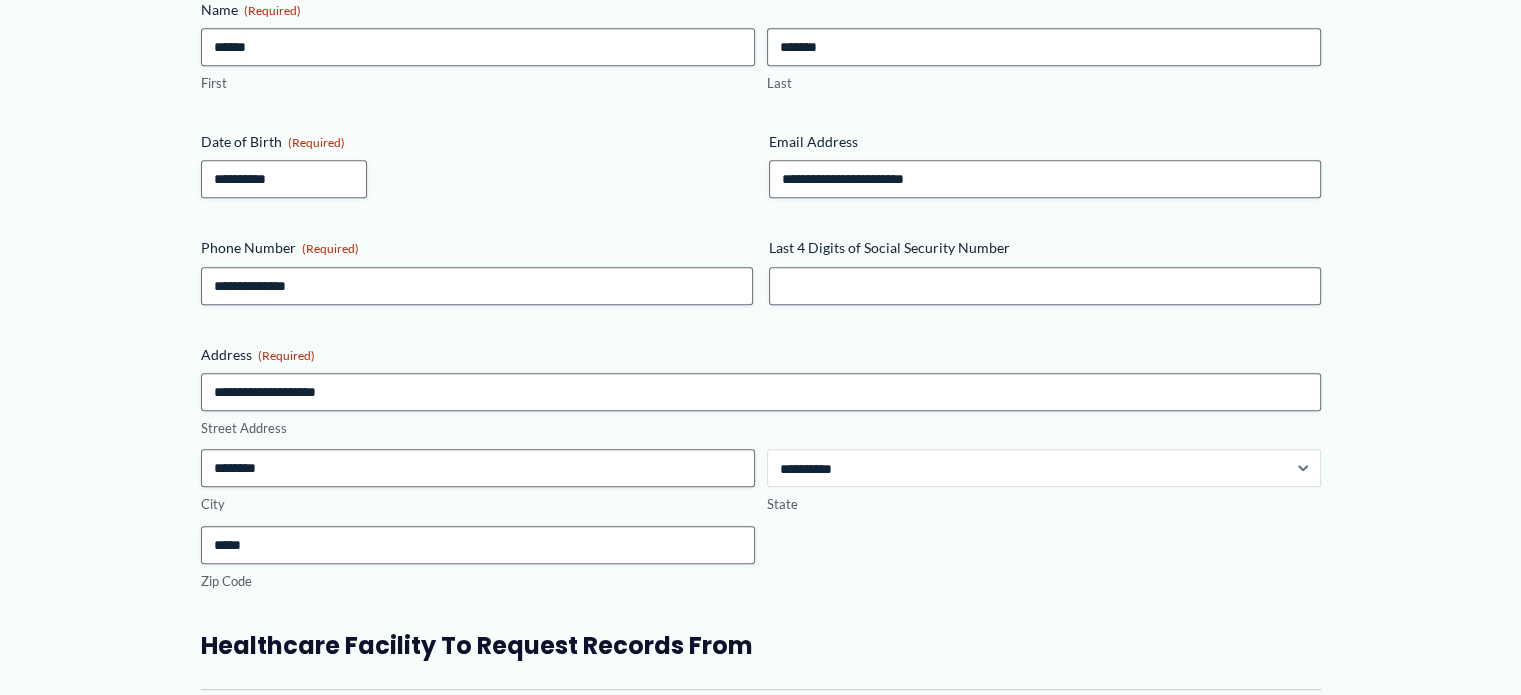 click on "**********" at bounding box center (1044, 468) 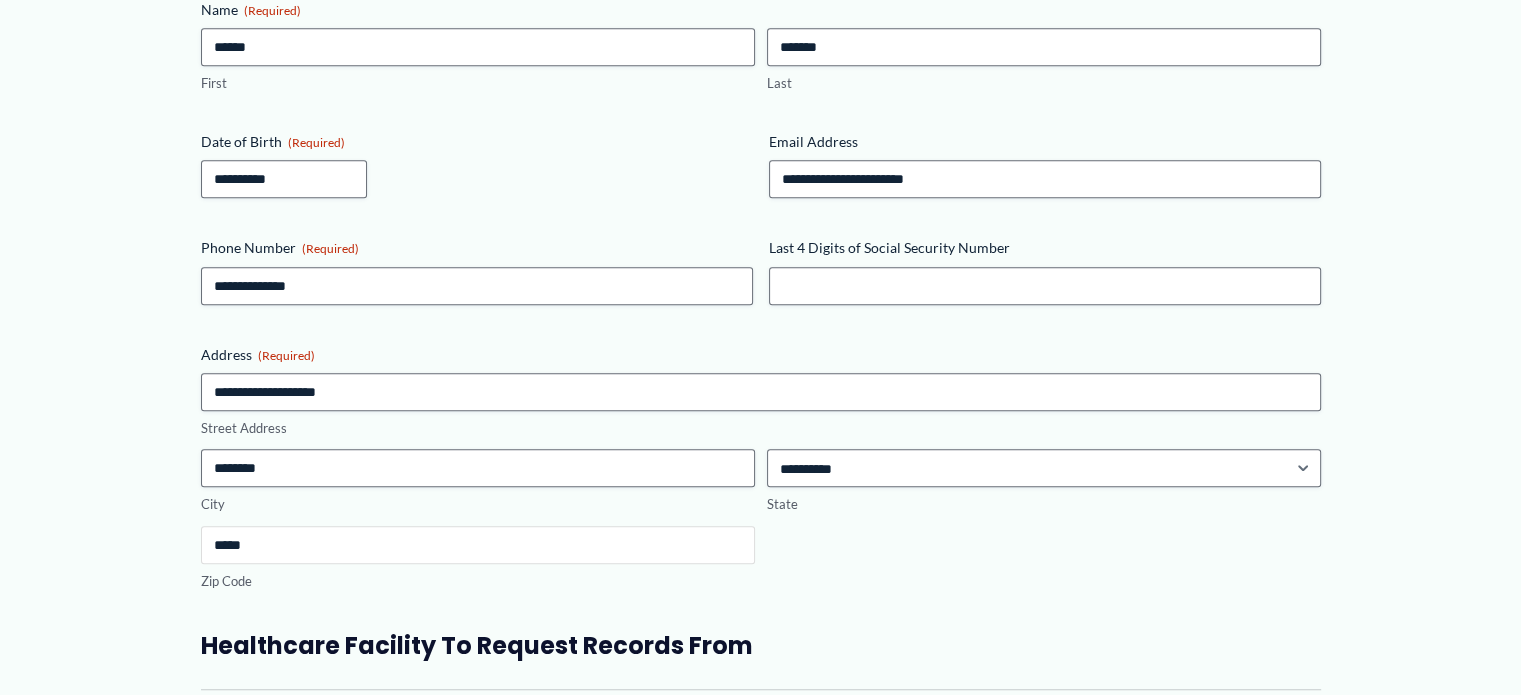 click on "*****" at bounding box center (478, 545) 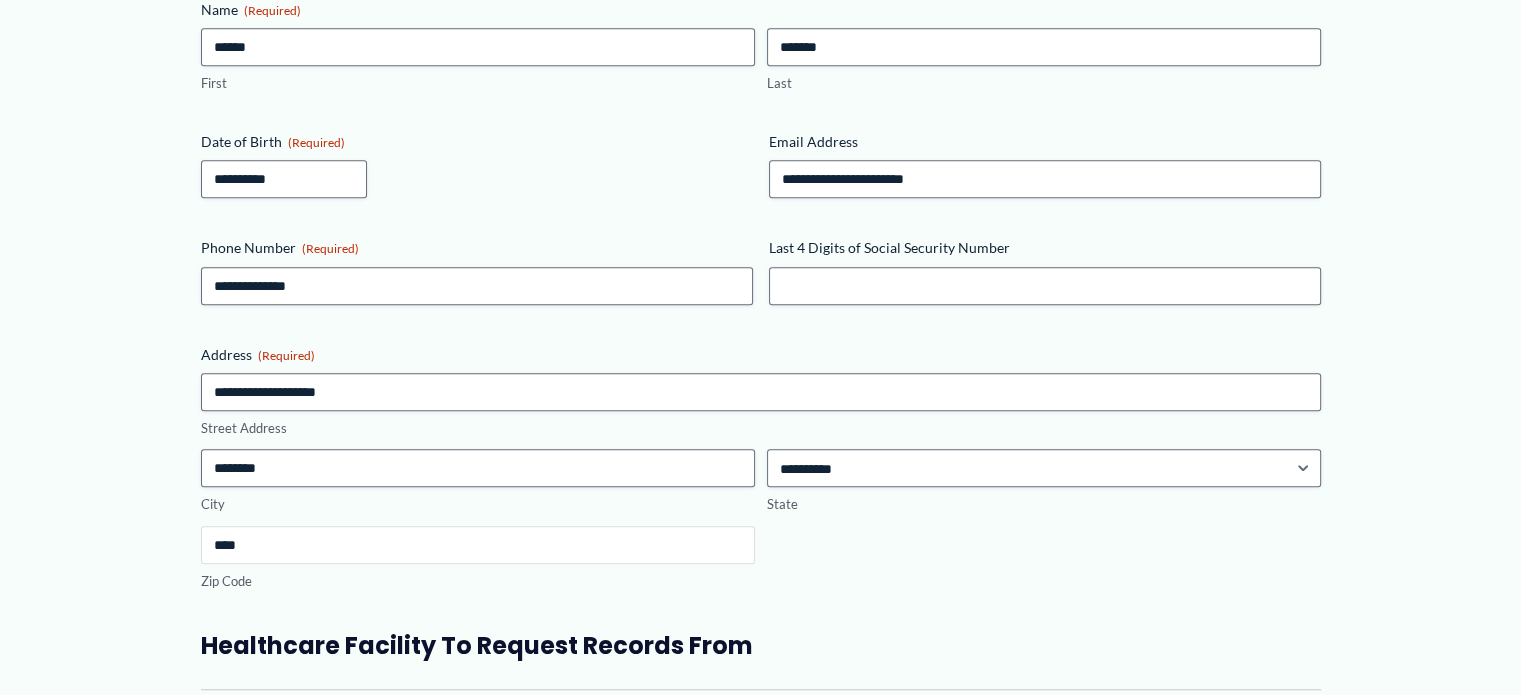 type on "*****" 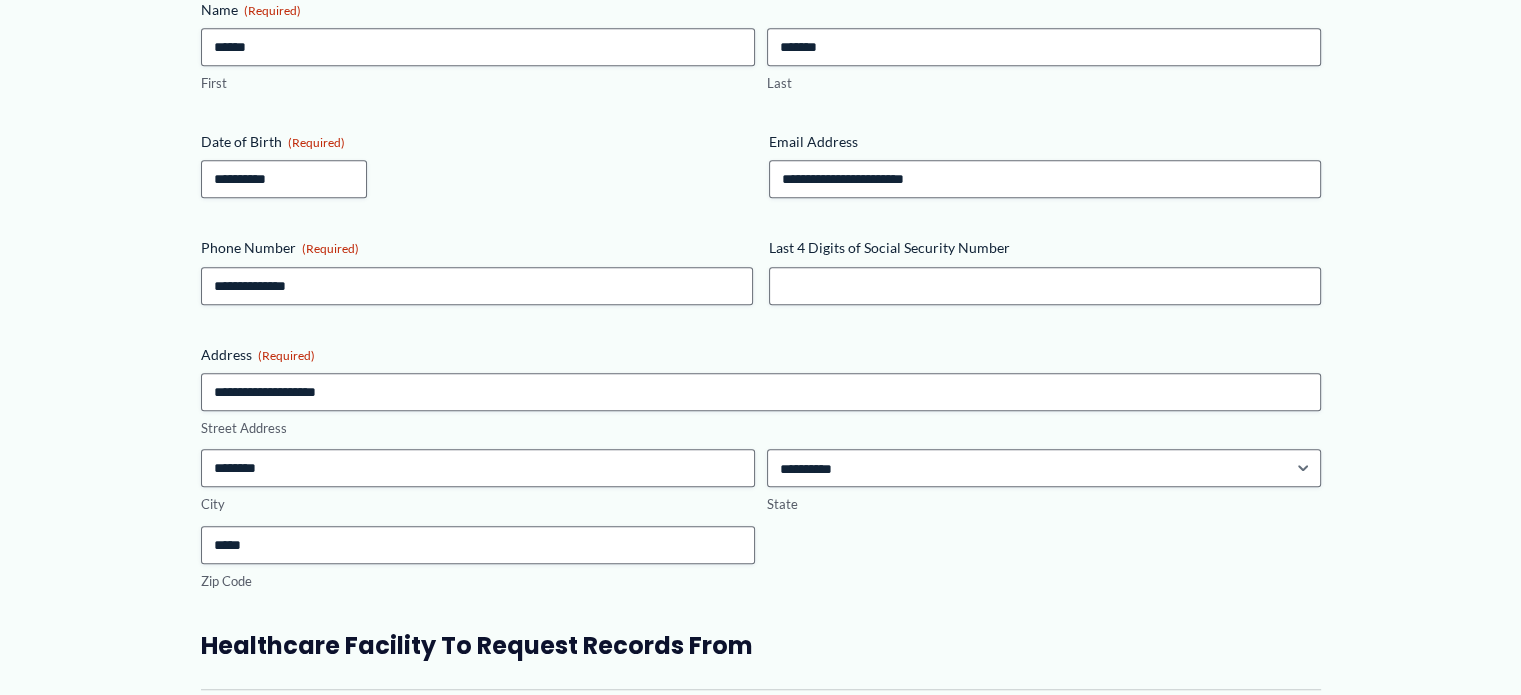 click on "**********" at bounding box center [761, 1625] 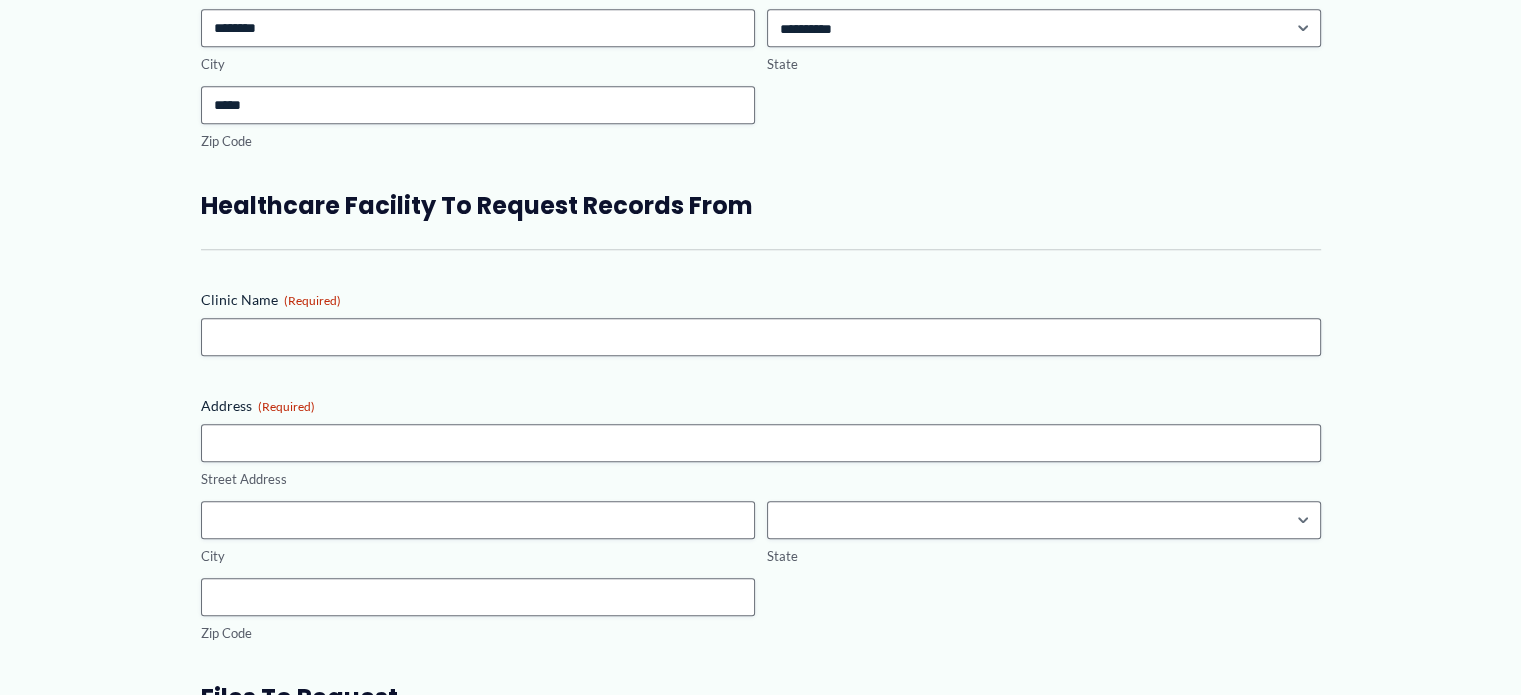 scroll, scrollTop: 1819, scrollLeft: 0, axis: vertical 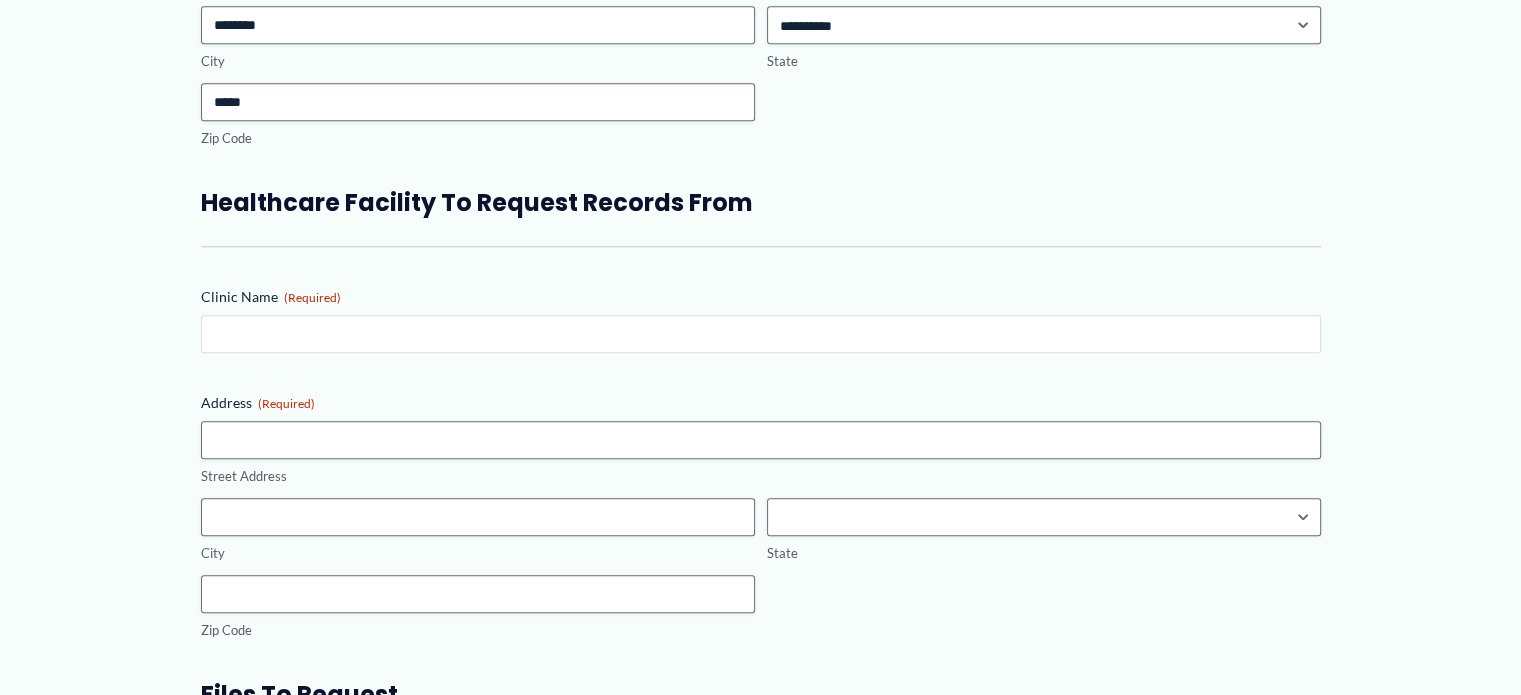 click on "Clinic Name (Required)" at bounding box center [761, 334] 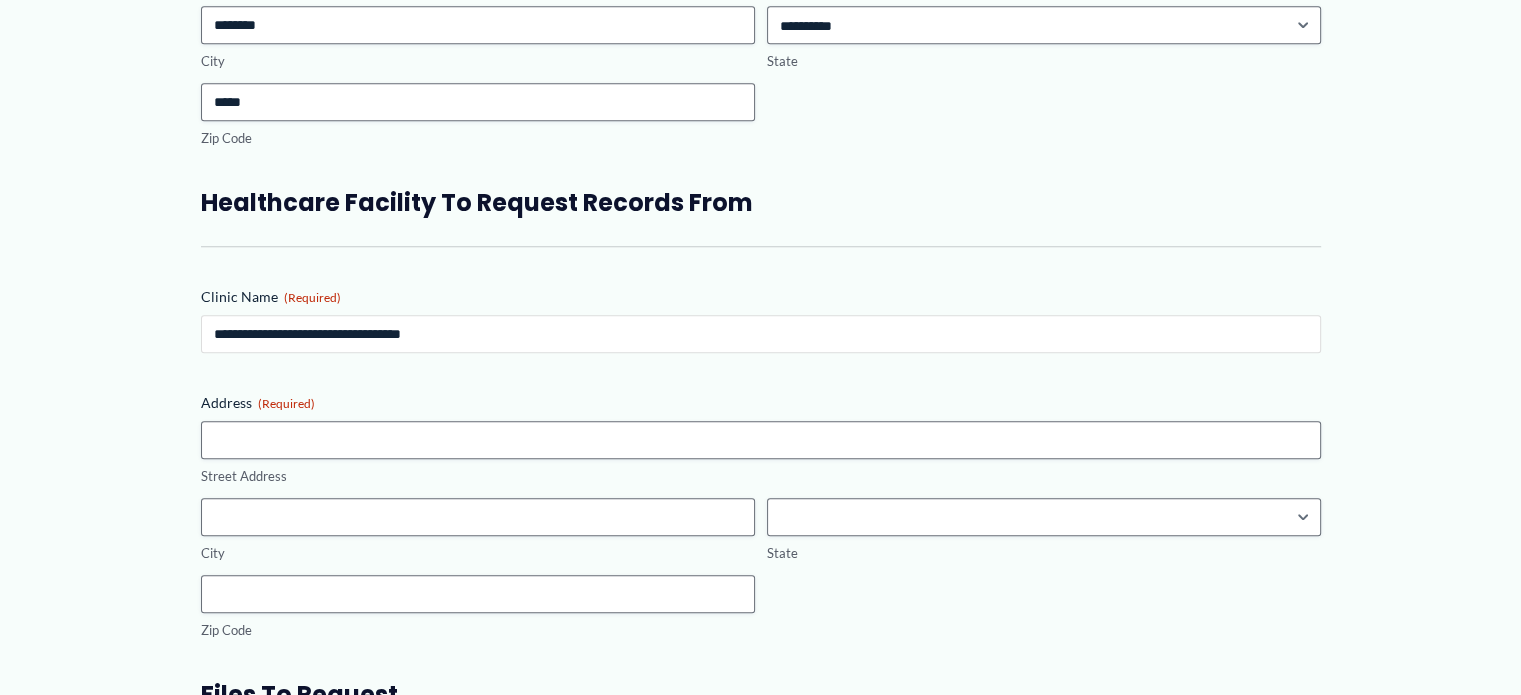 type on "**********" 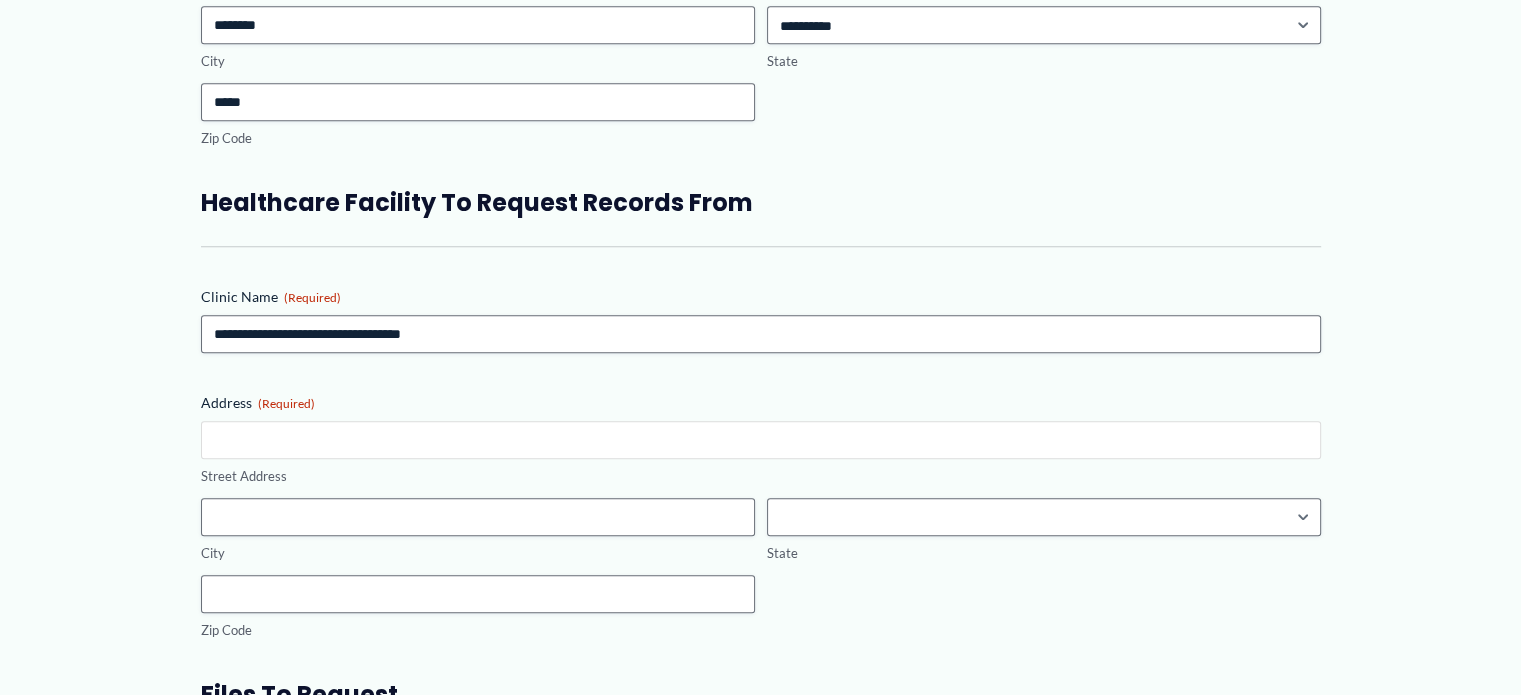 click on "Street Address" at bounding box center (761, 440) 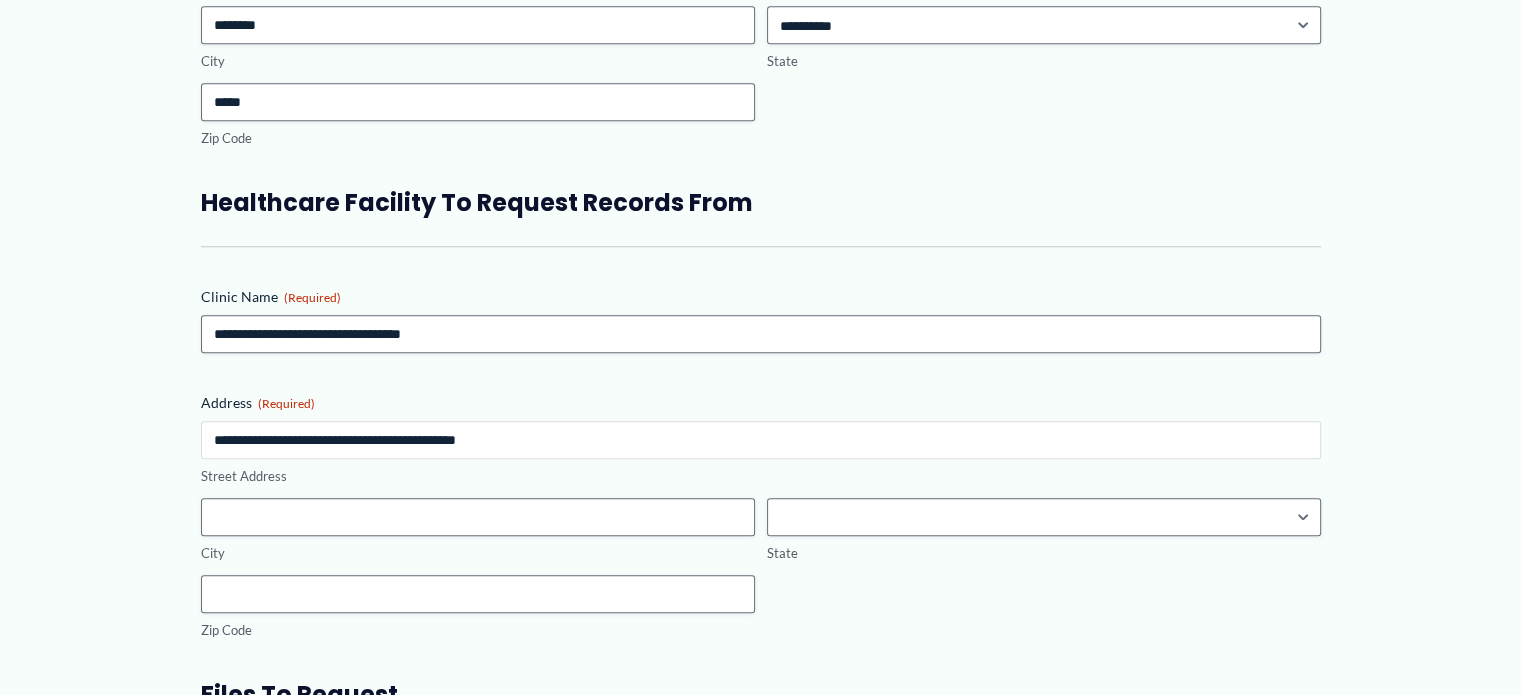 type on "**********" 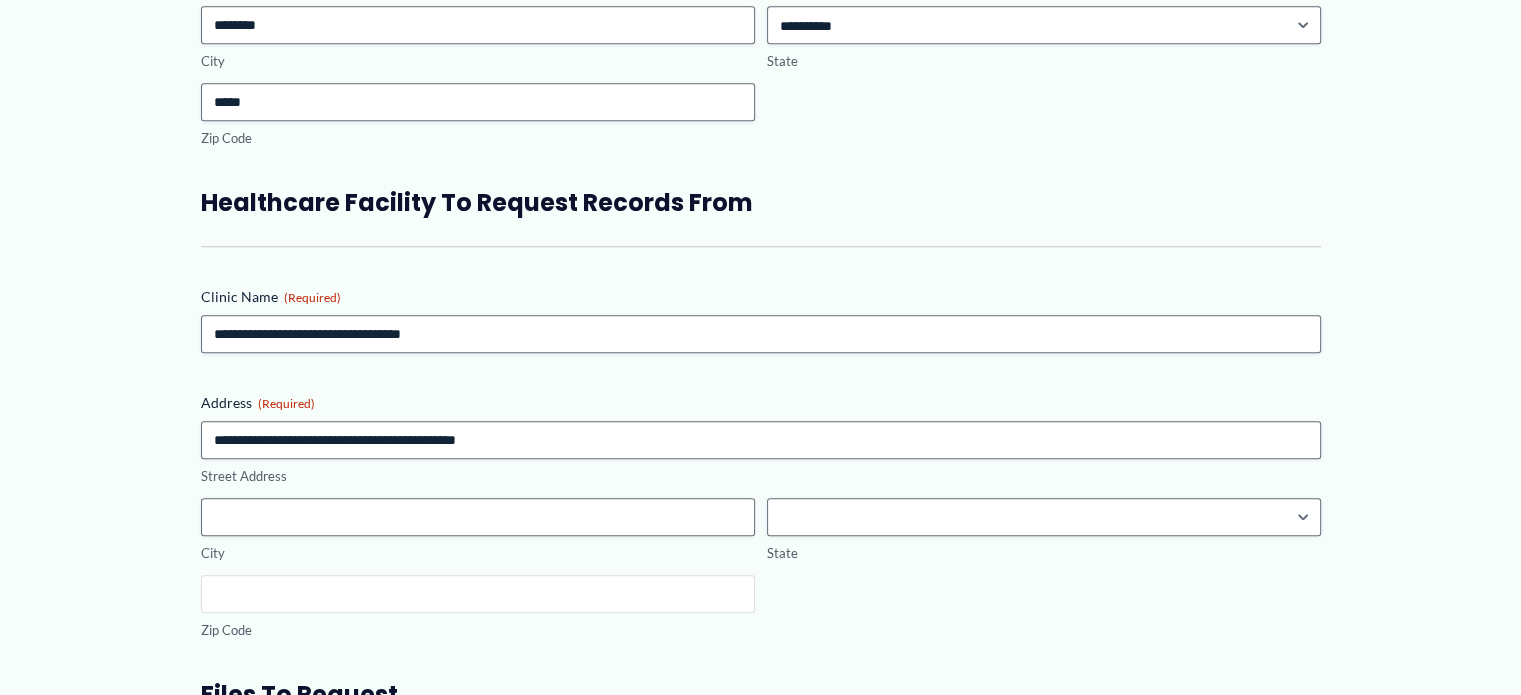 click on "Zip Code" at bounding box center [478, 594] 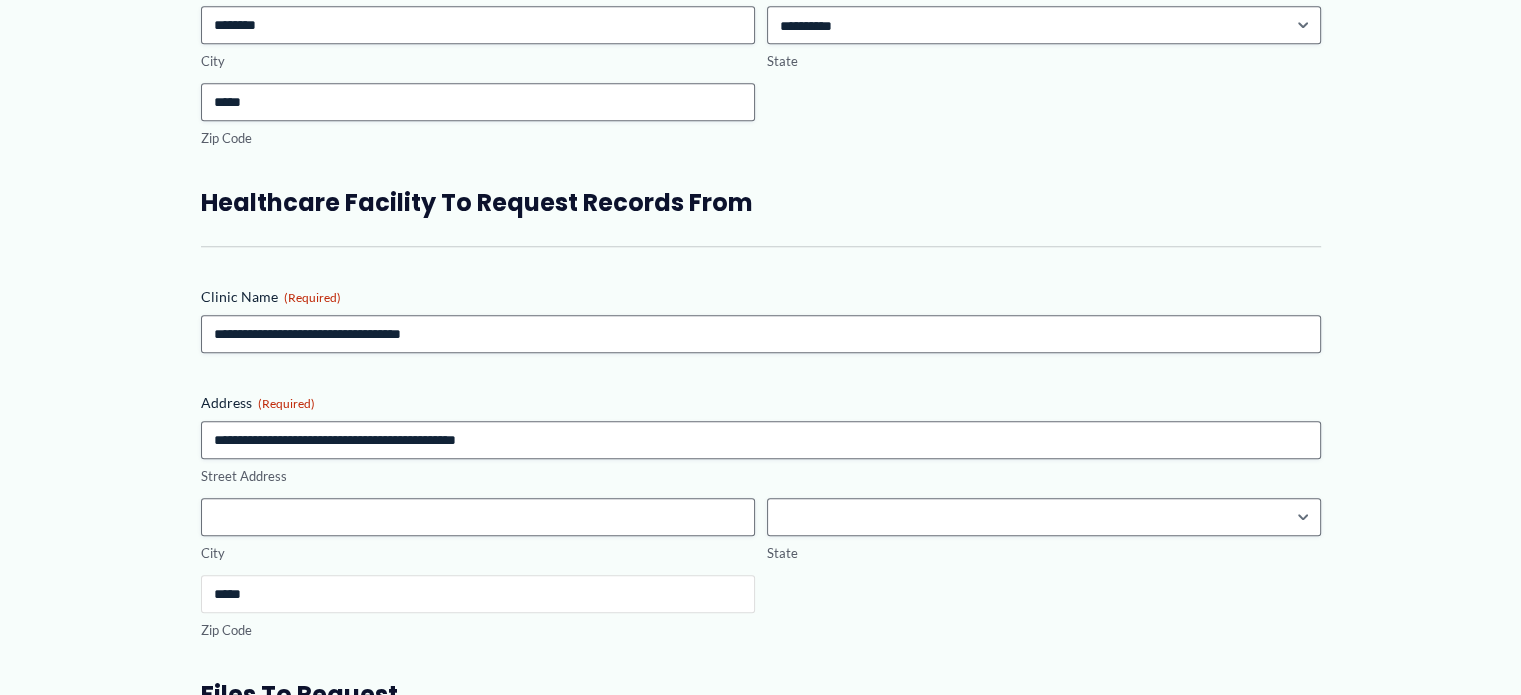 type on "*****" 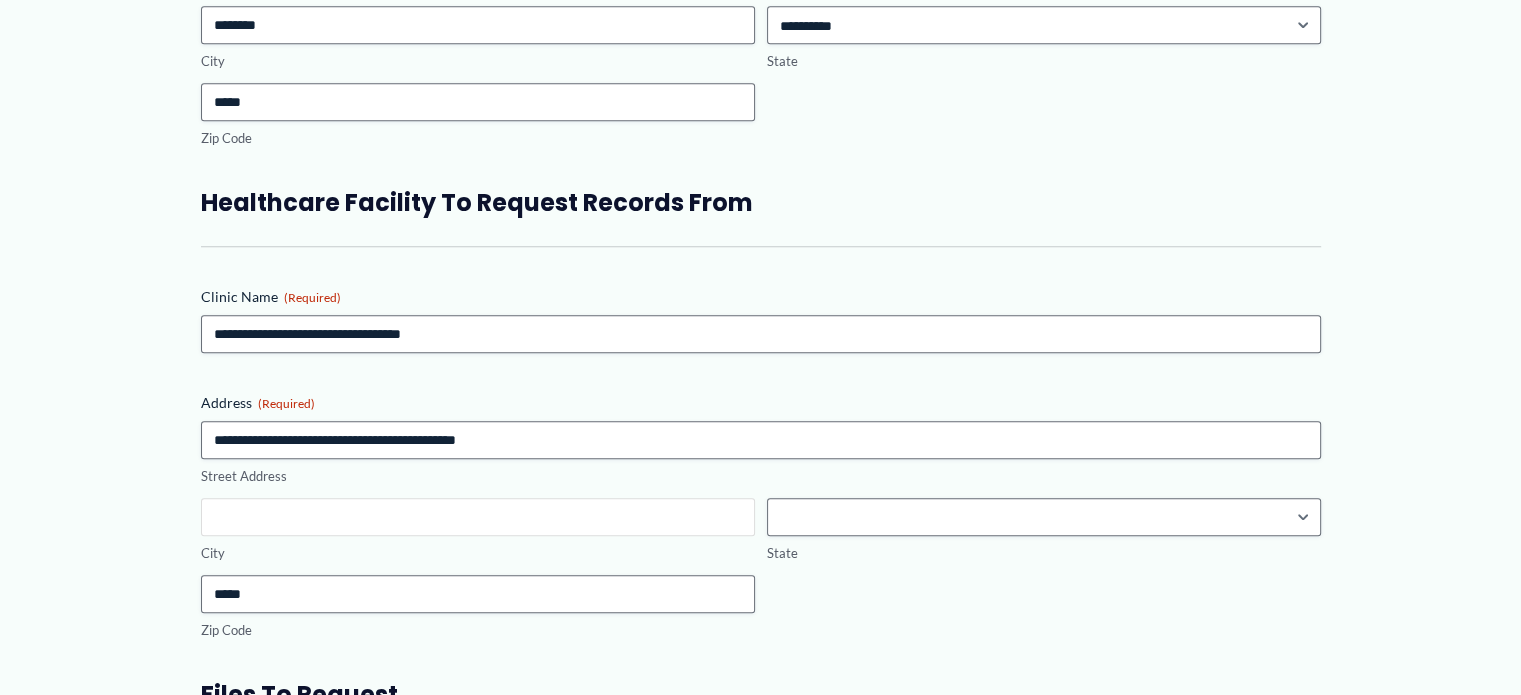 click on "City" at bounding box center [478, 517] 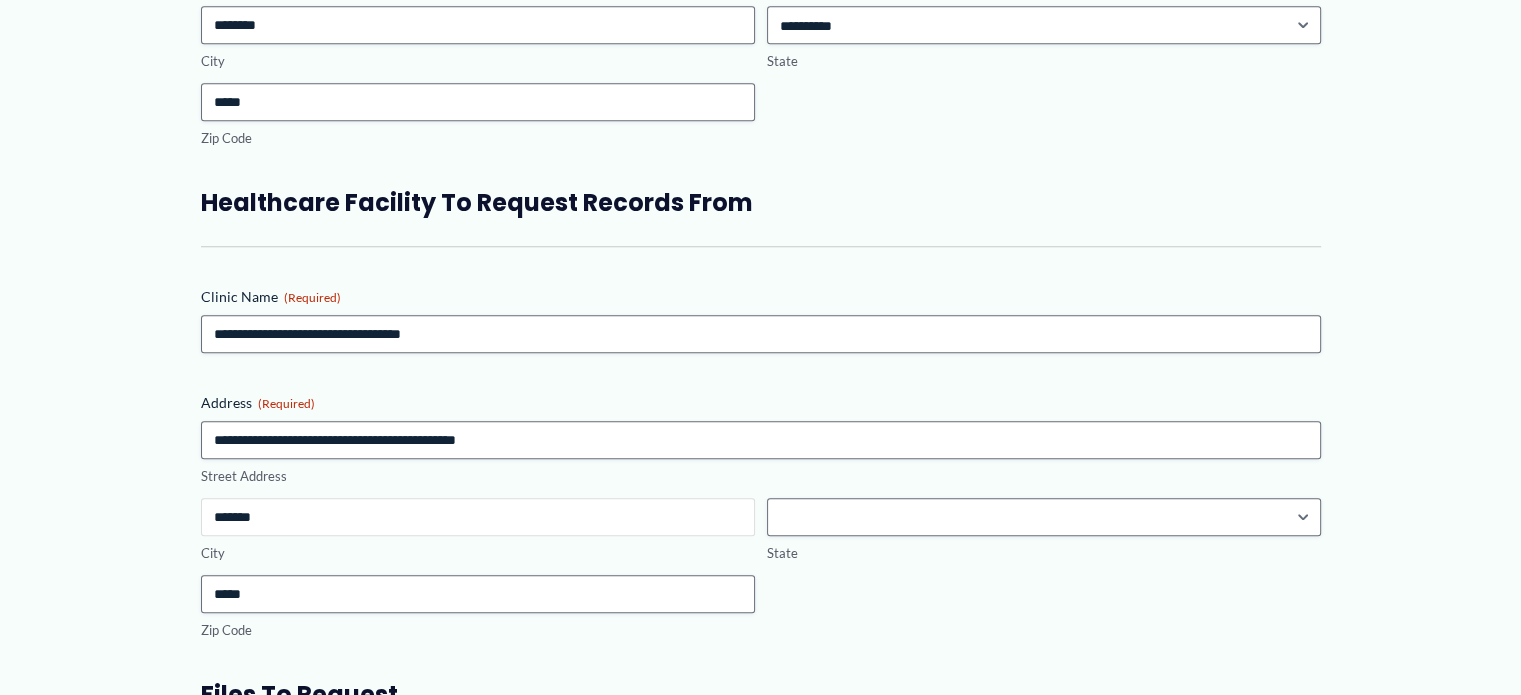 type on "*******" 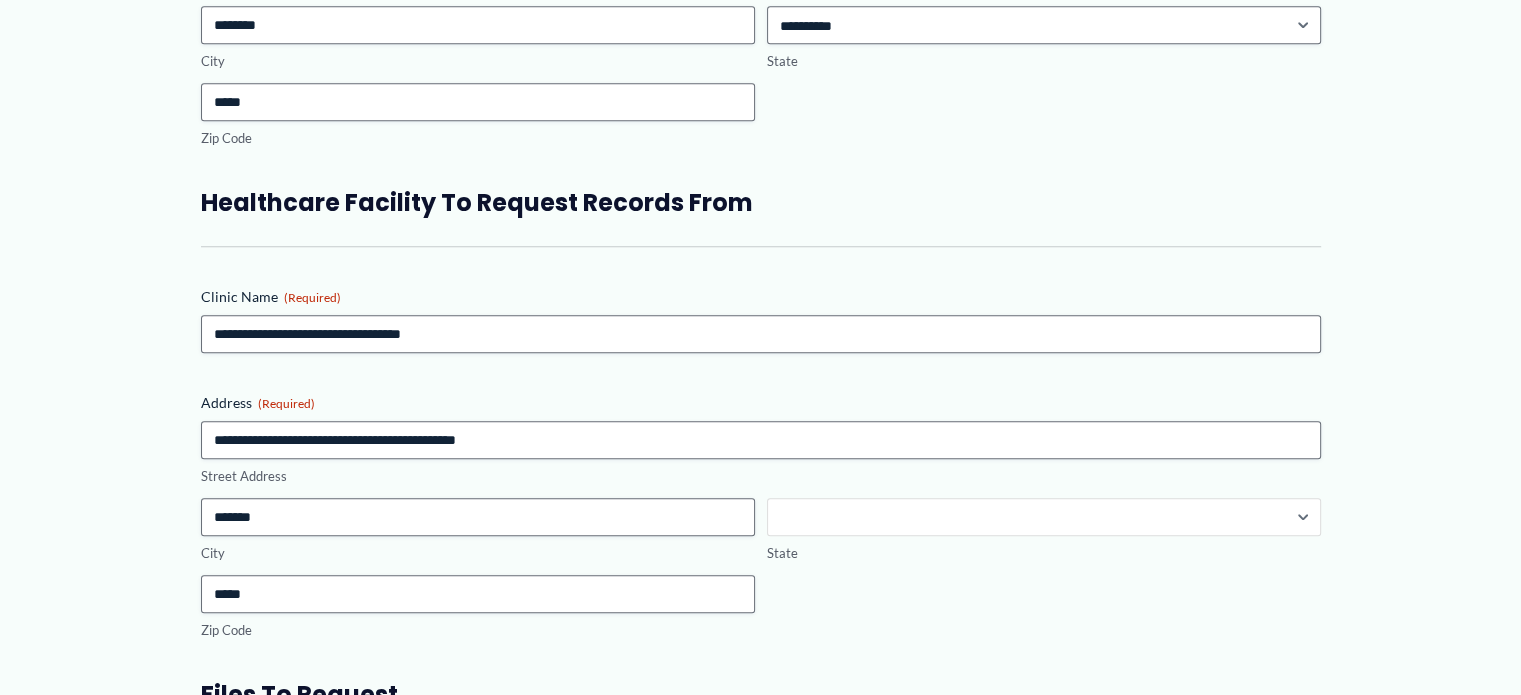 click on "**********" at bounding box center (1044, 517) 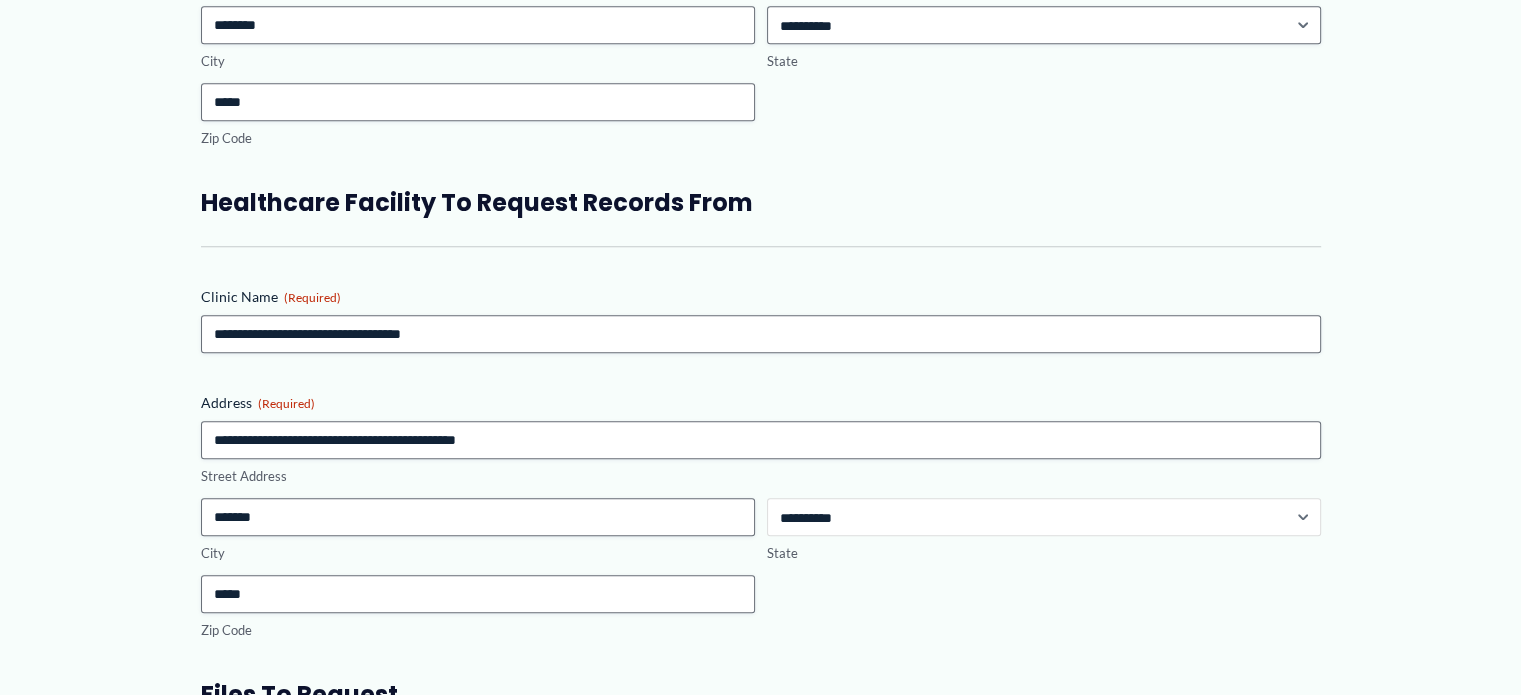 click on "**********" at bounding box center (1044, 517) 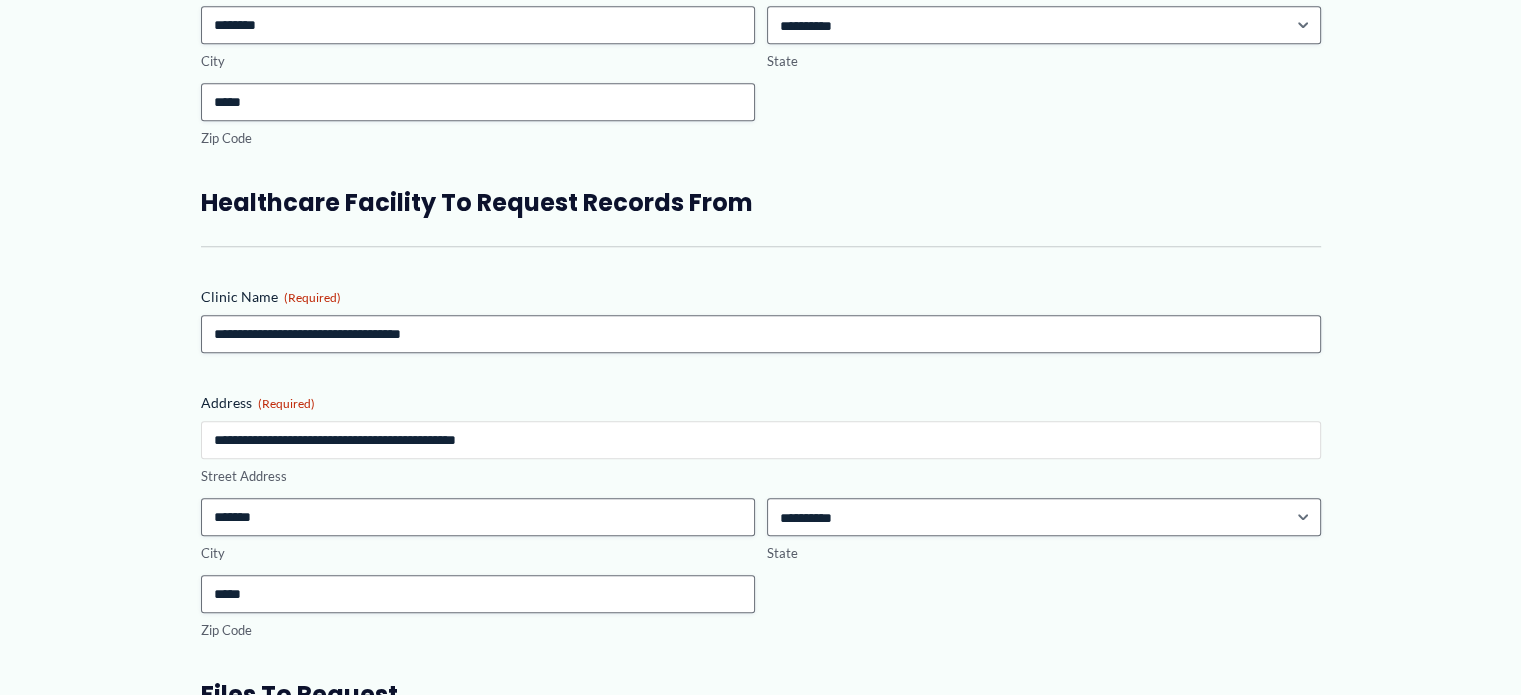 click on "**********" at bounding box center [761, 440] 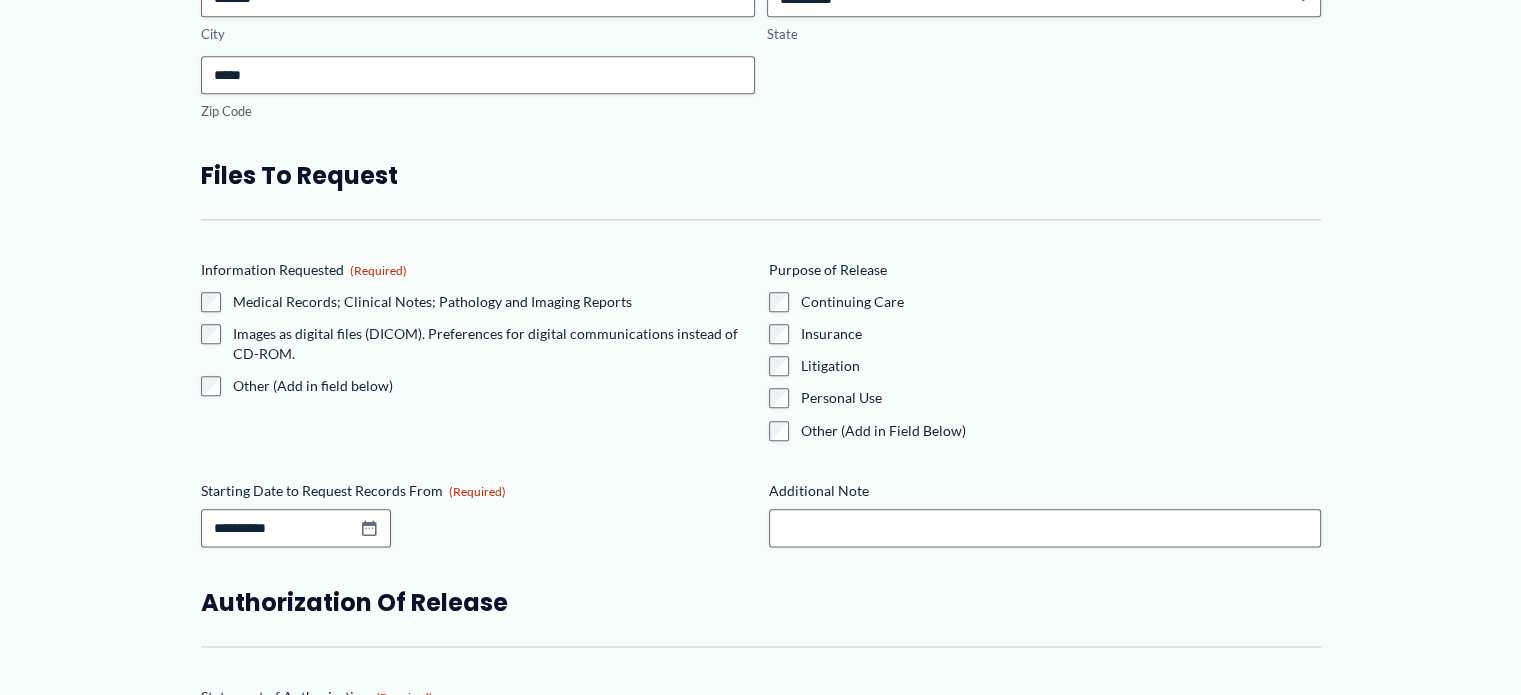 scroll, scrollTop: 2339, scrollLeft: 0, axis: vertical 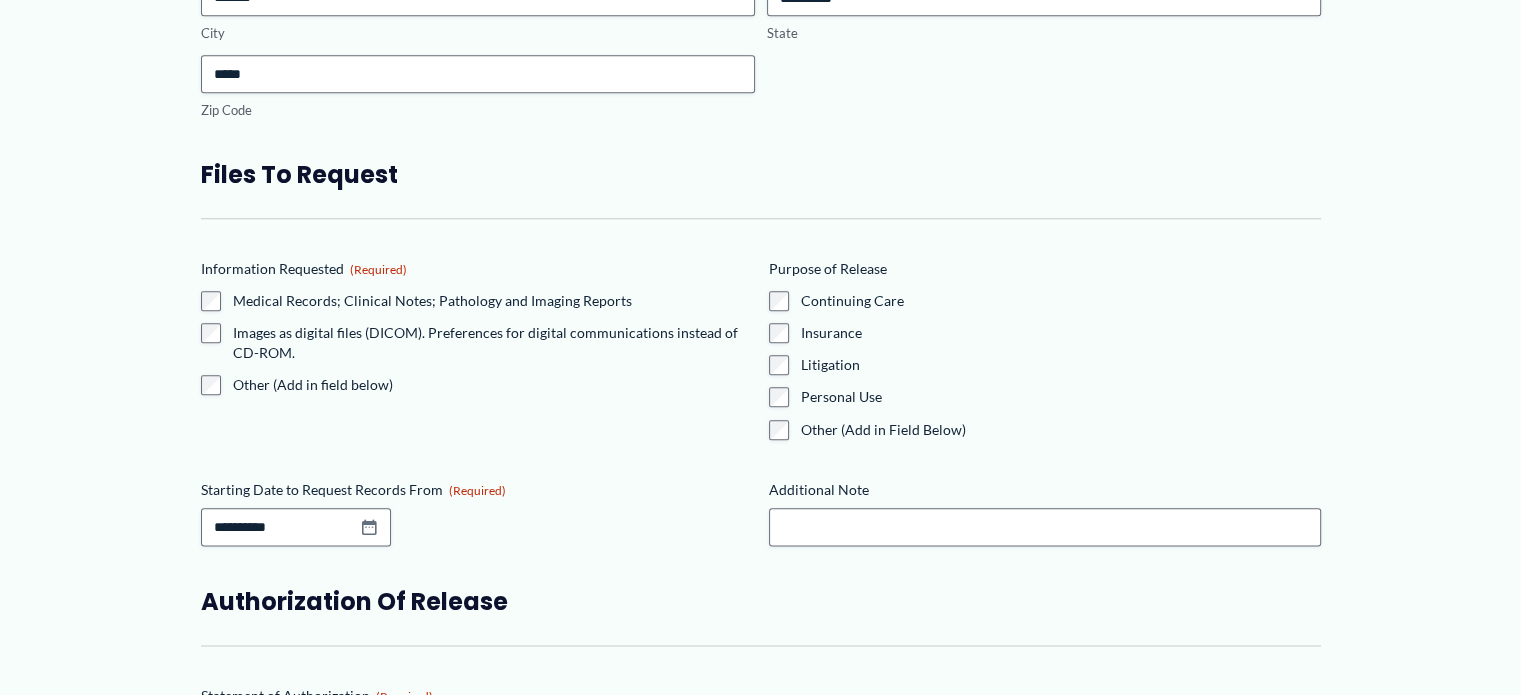type on "**********" 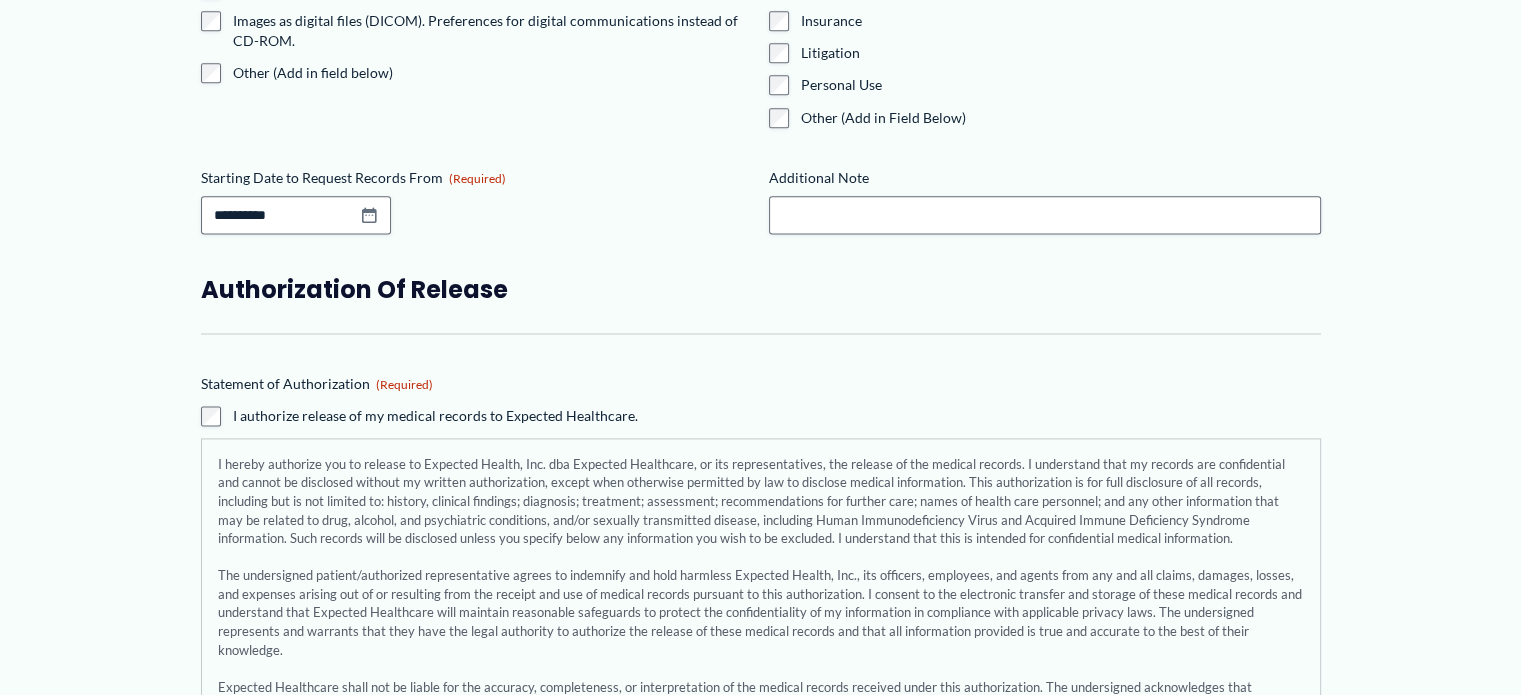 scroll, scrollTop: 2652, scrollLeft: 0, axis: vertical 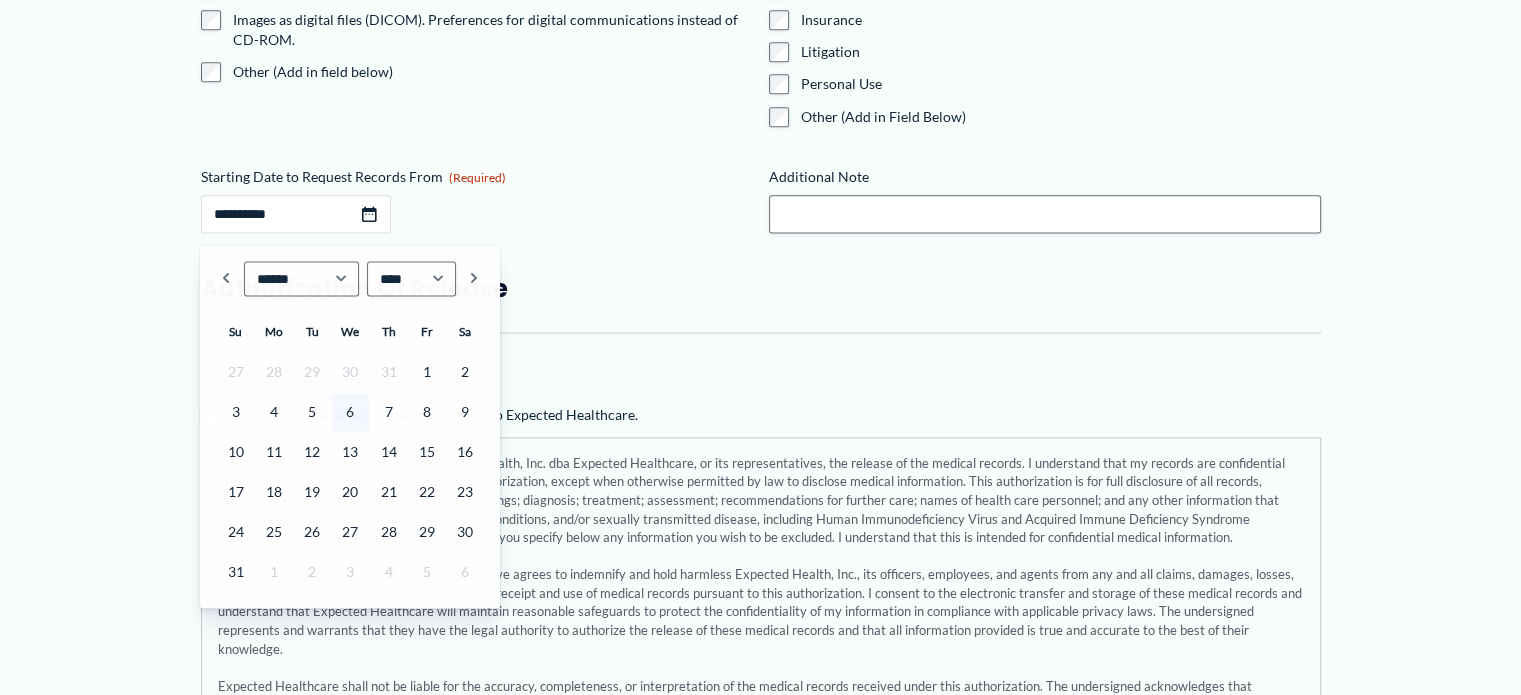click on "Starting Date to Request Records From (Required)" at bounding box center [296, 214] 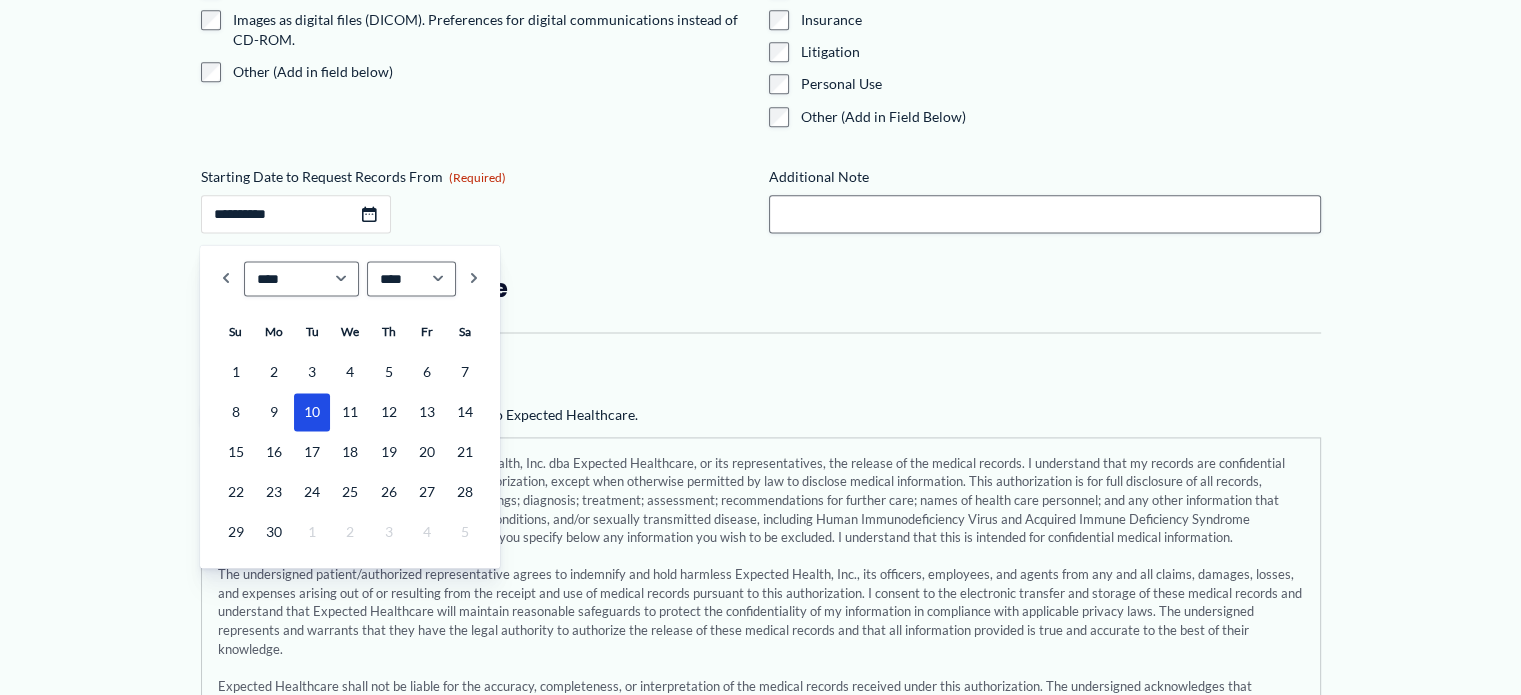type on "**********" 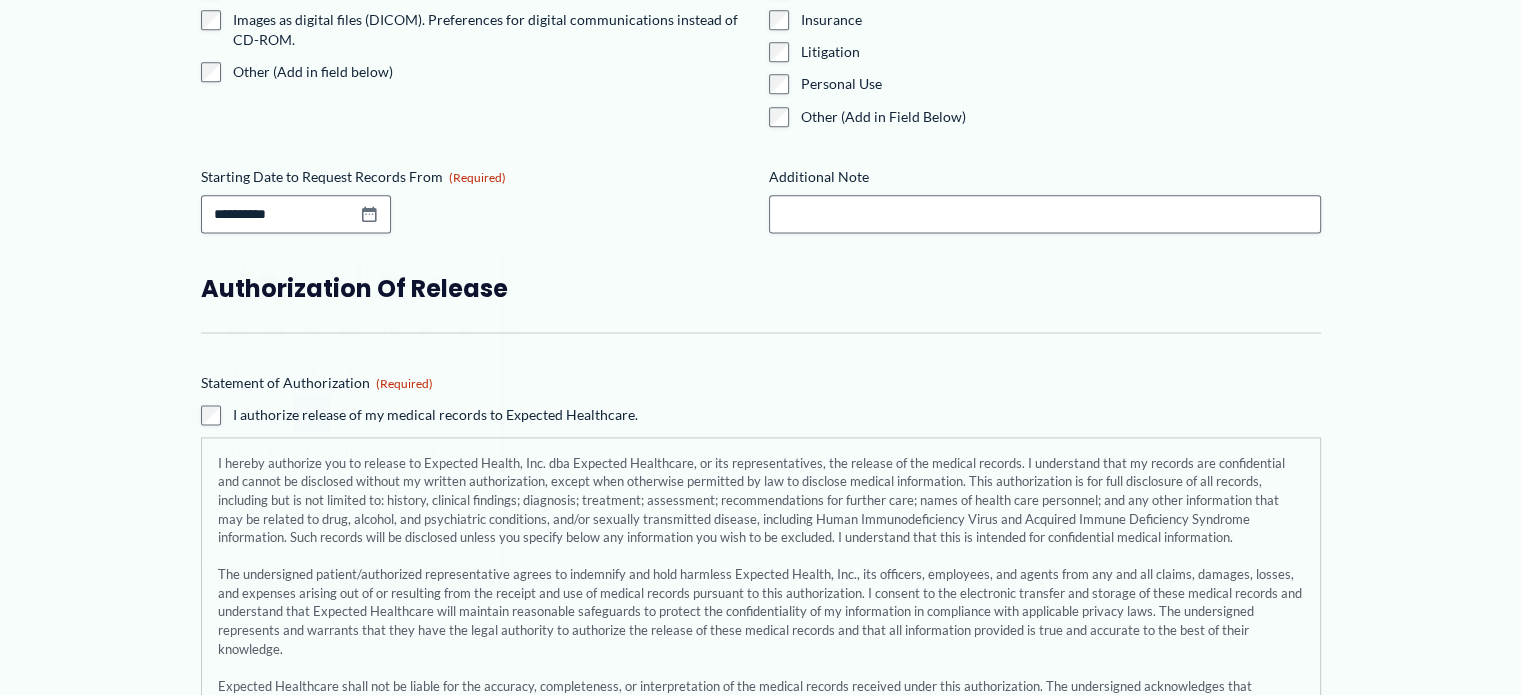 click on "**********" at bounding box center (477, 214) 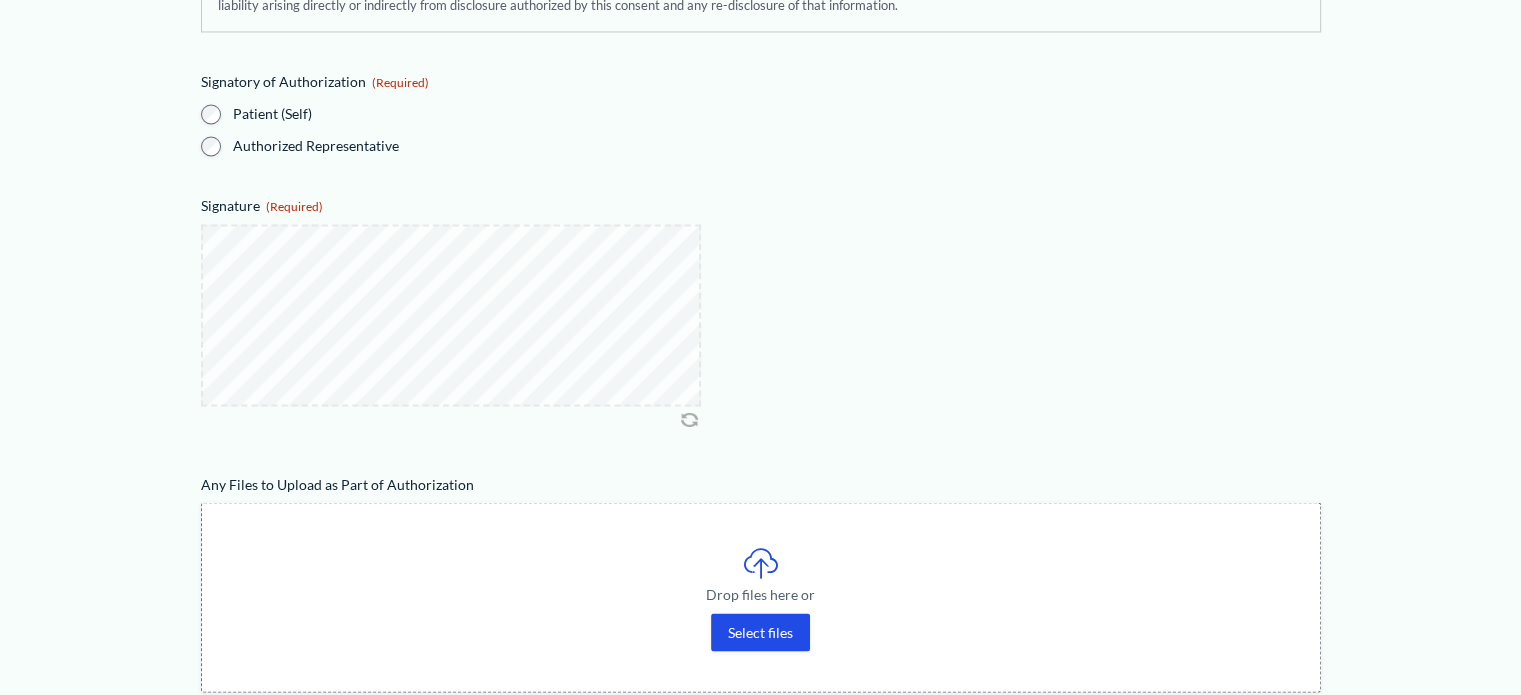 scroll, scrollTop: 3392, scrollLeft: 0, axis: vertical 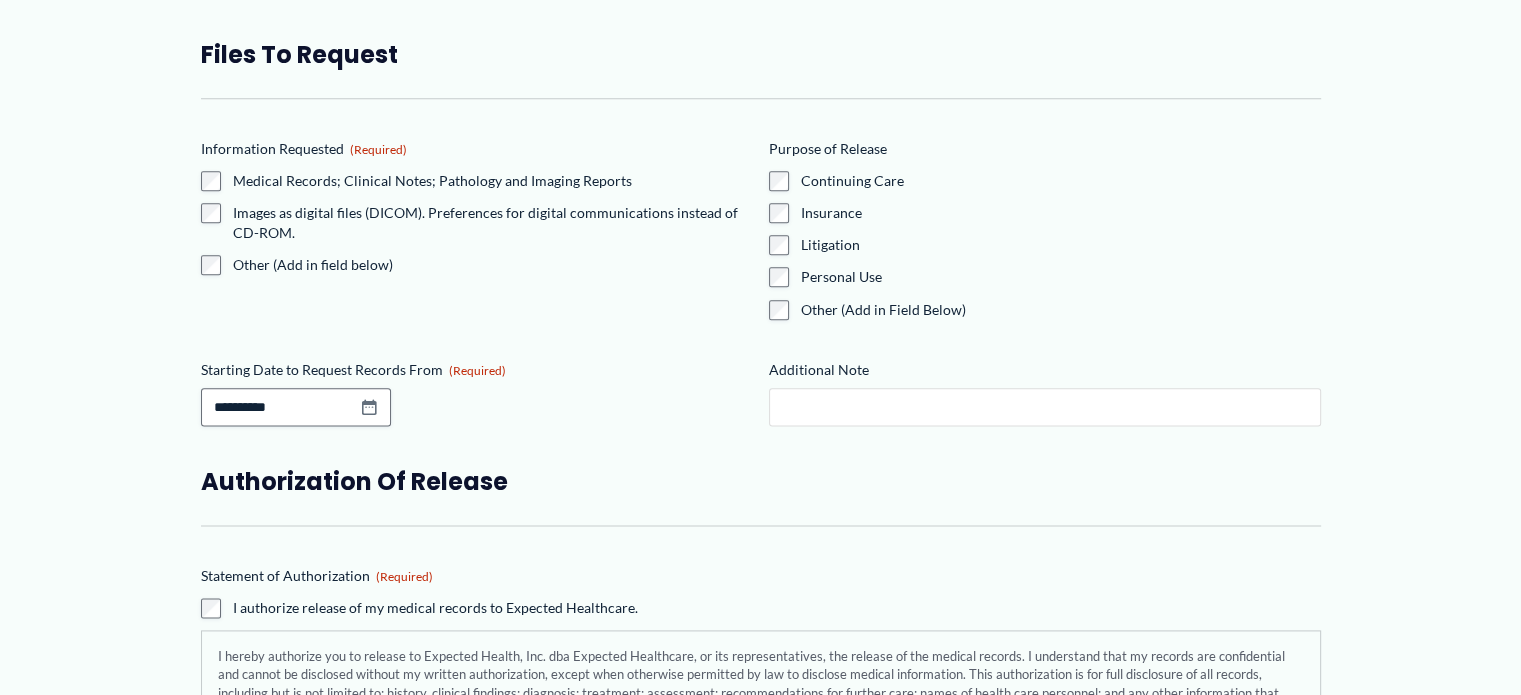 click on "Additional Note" at bounding box center (1045, 407) 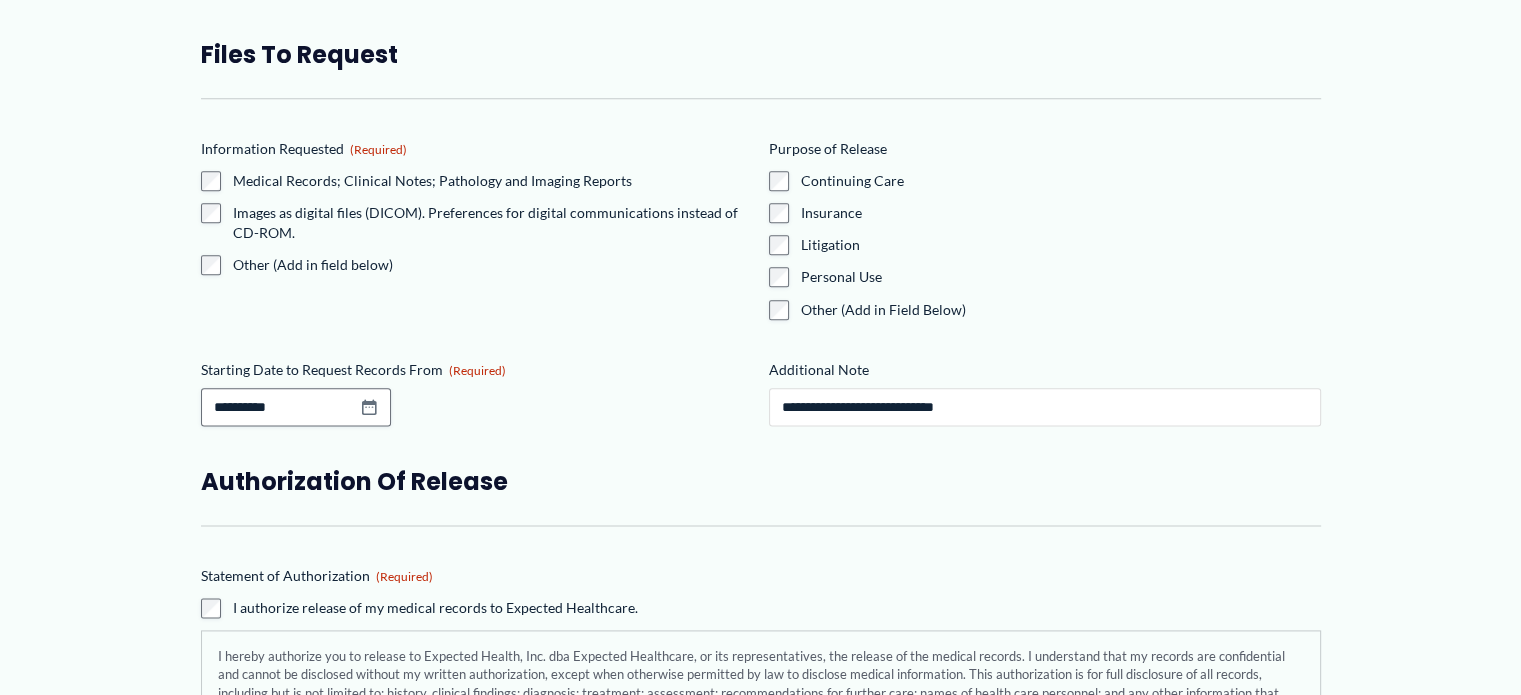 type on "**********" 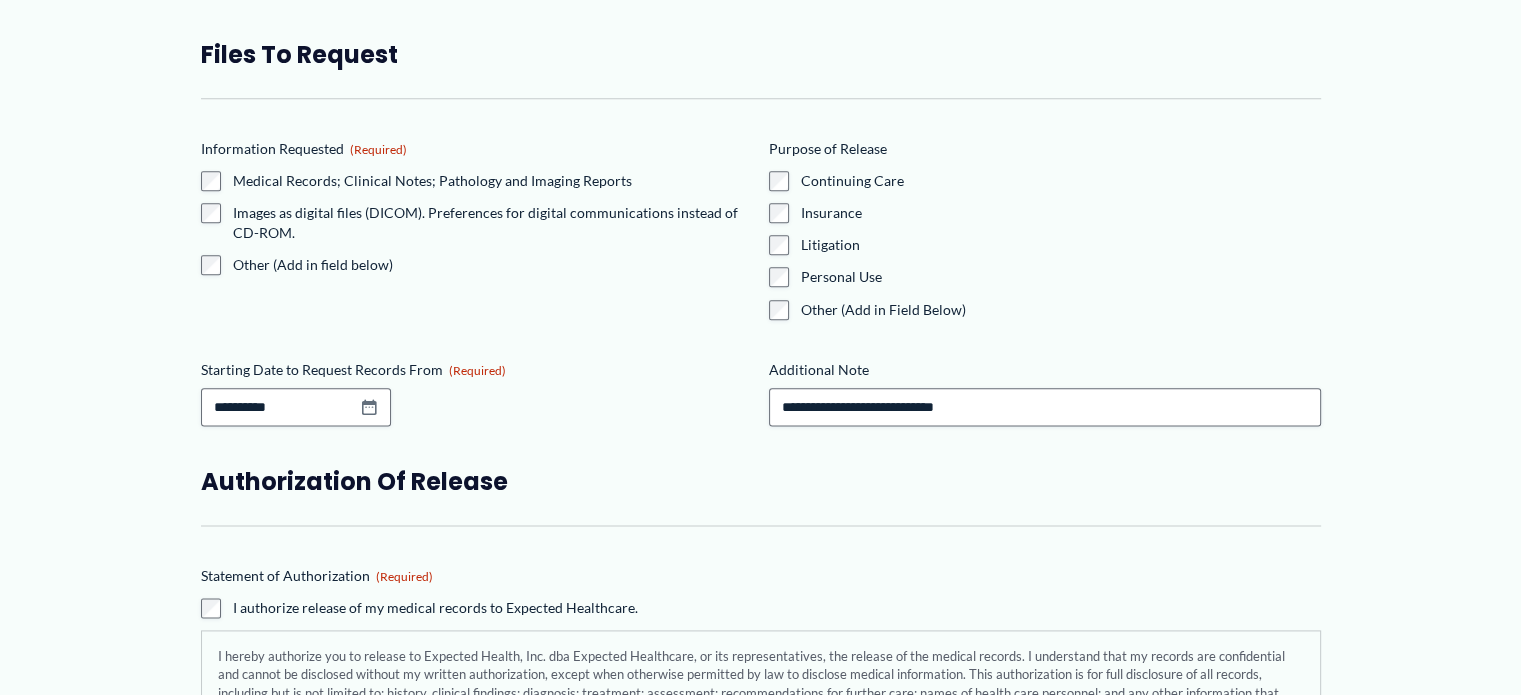 click on "Authorization of Release" at bounding box center [761, 481] 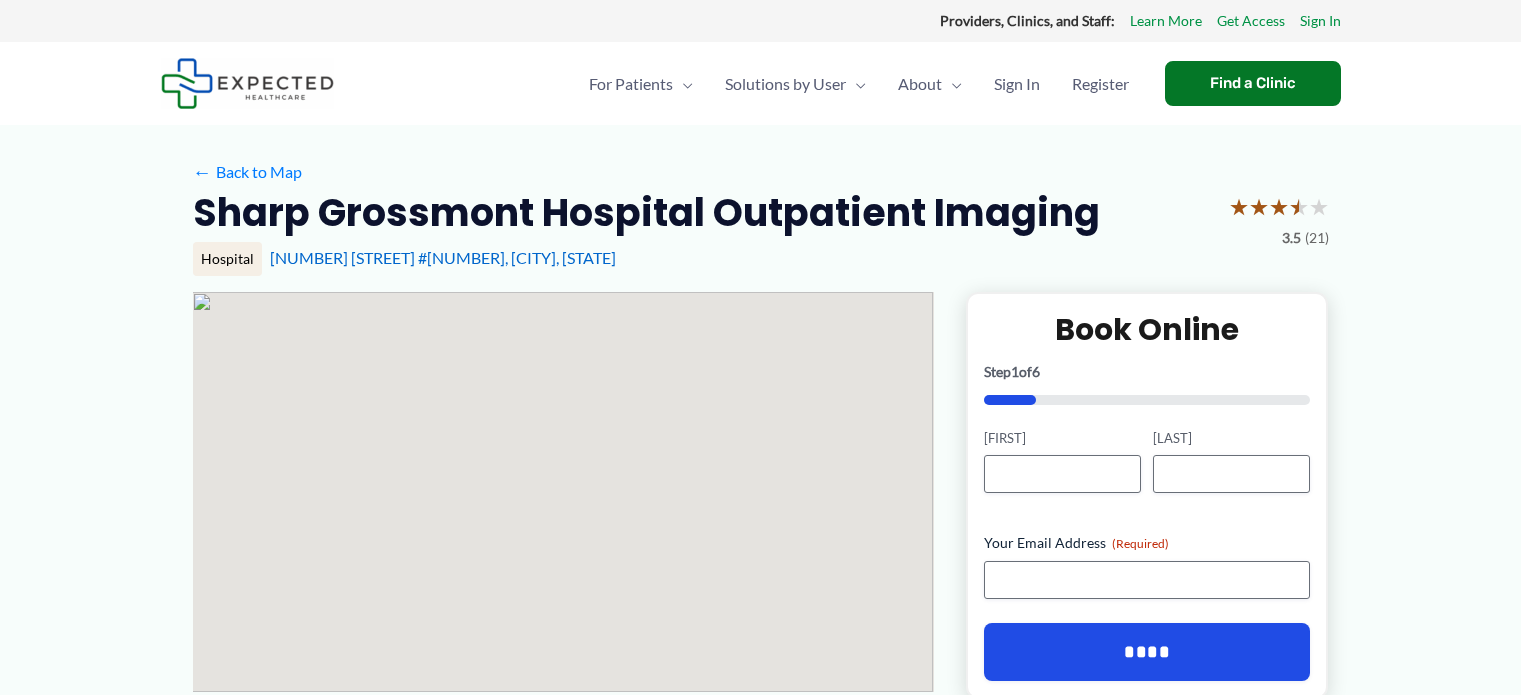 scroll, scrollTop: 0, scrollLeft: 0, axis: both 